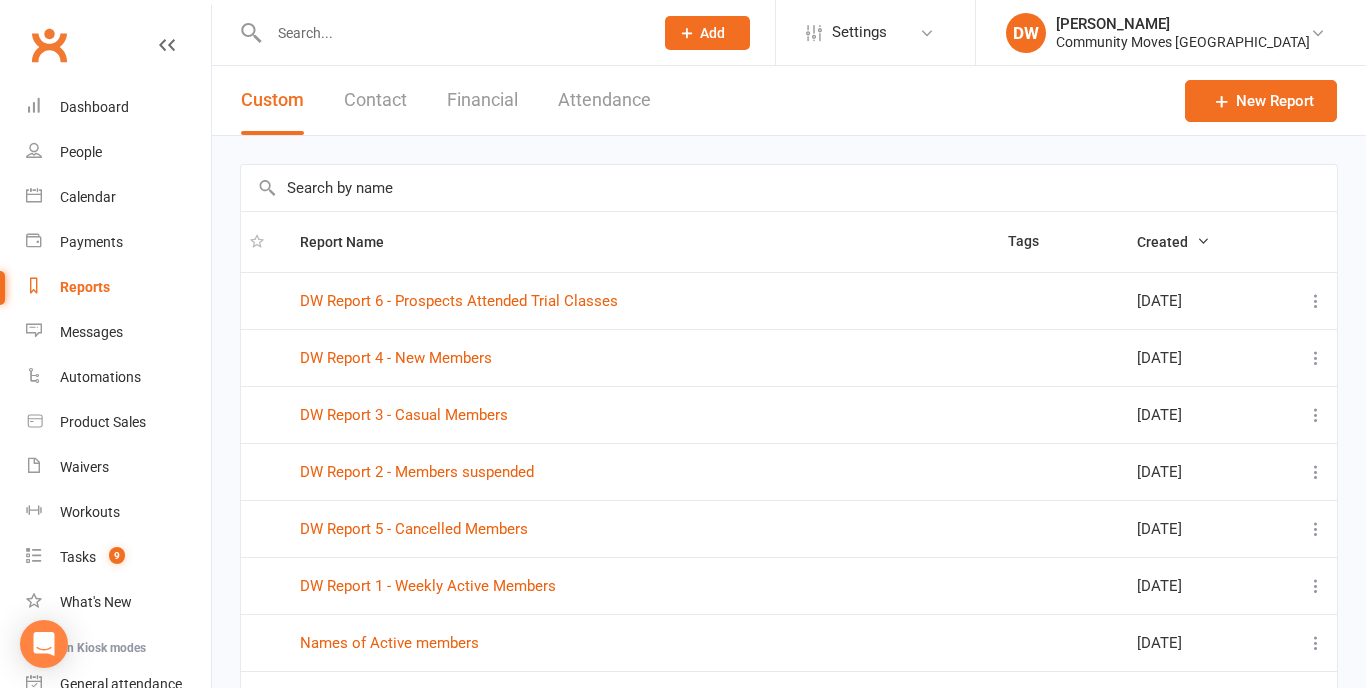 select on "25" 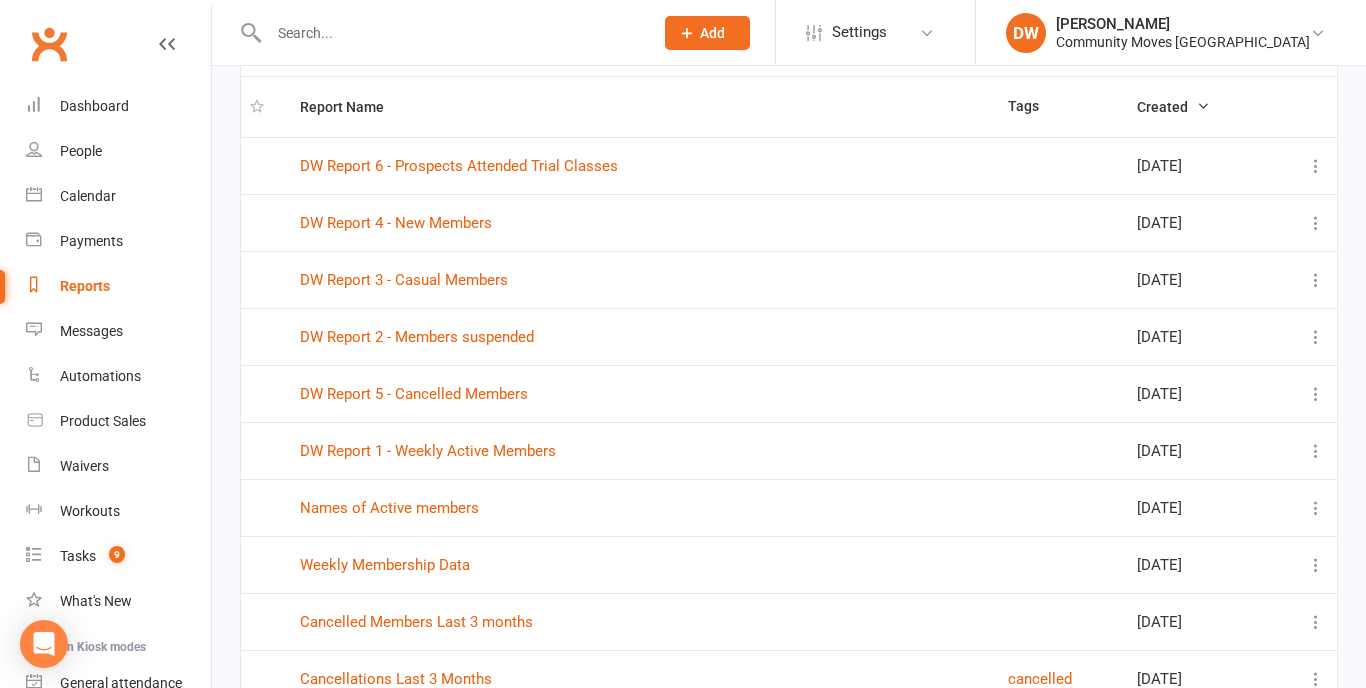 scroll, scrollTop: 135, scrollLeft: 0, axis: vertical 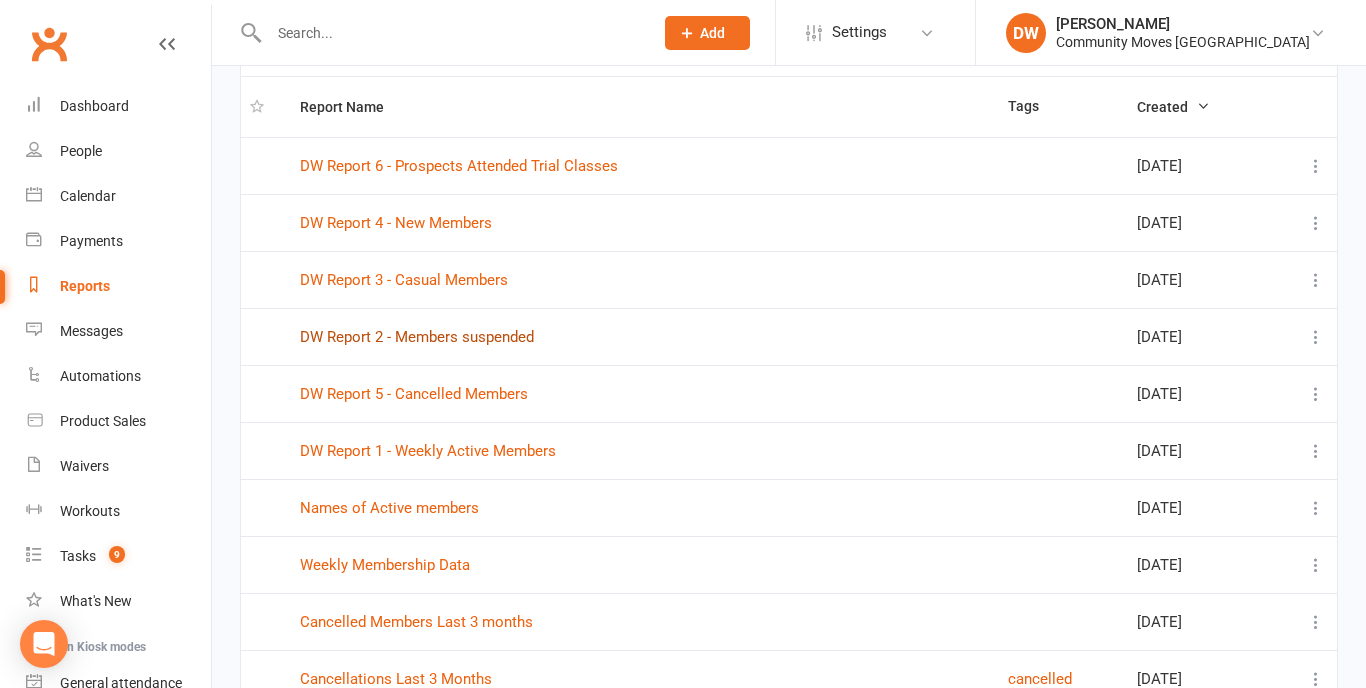 click on "DW Report 2 - Members suspended" at bounding box center [417, 337] 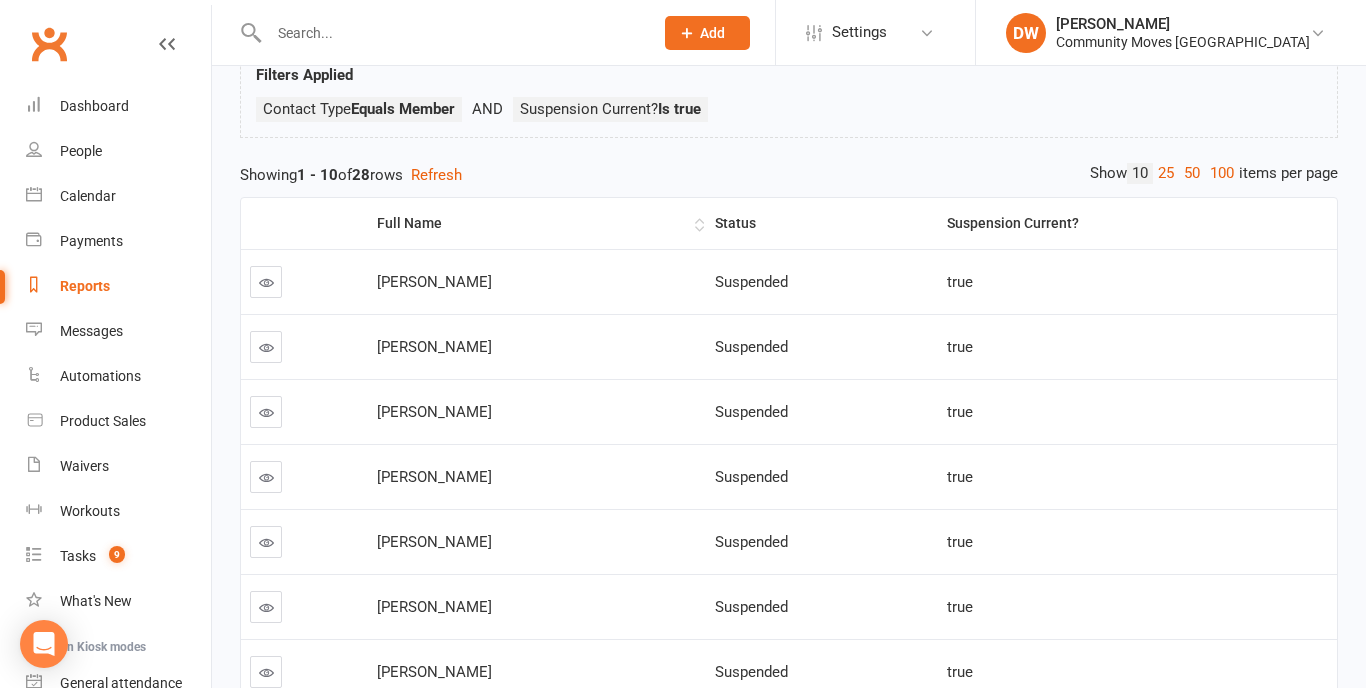 scroll, scrollTop: 0, scrollLeft: 0, axis: both 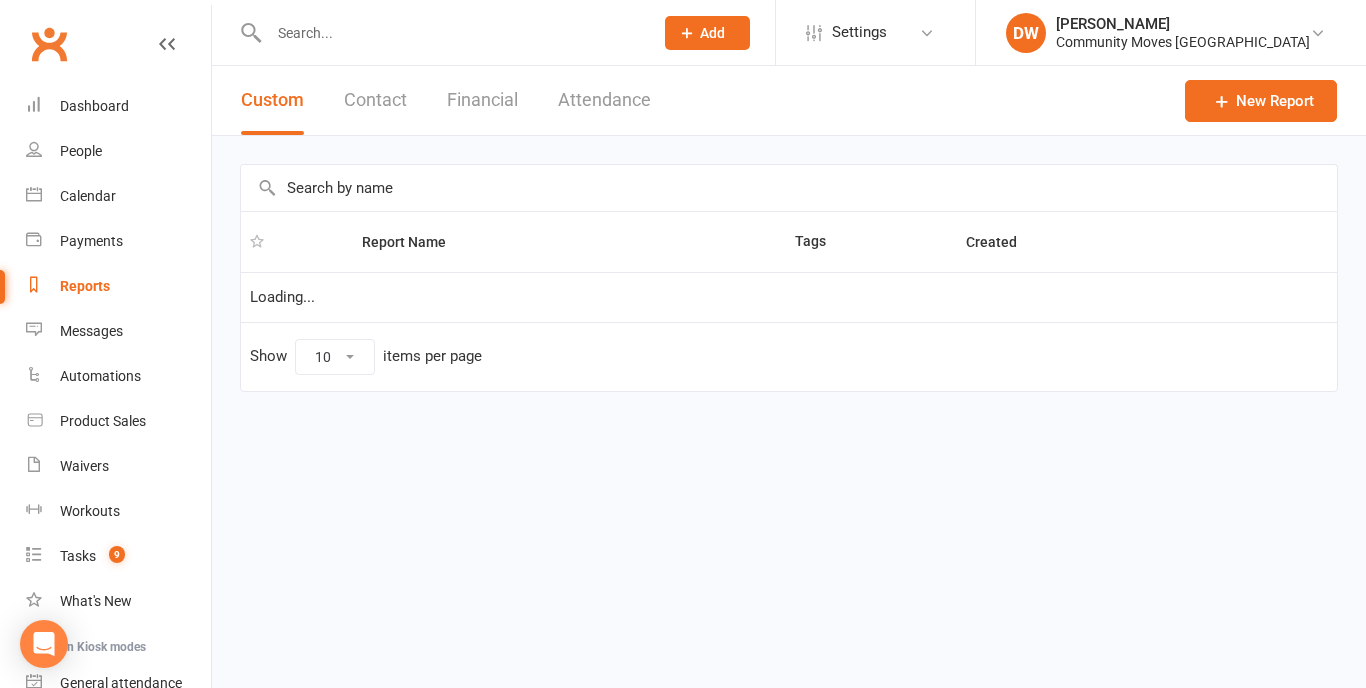 select on "25" 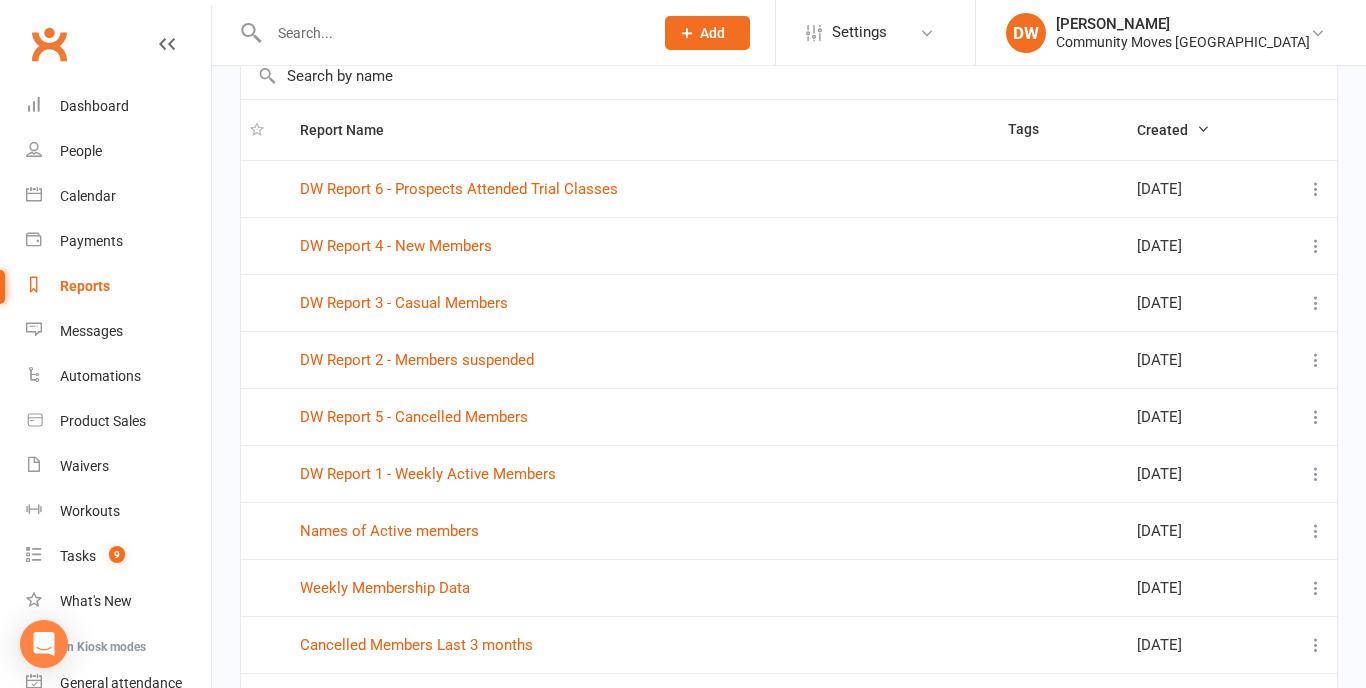 scroll, scrollTop: 162, scrollLeft: 0, axis: vertical 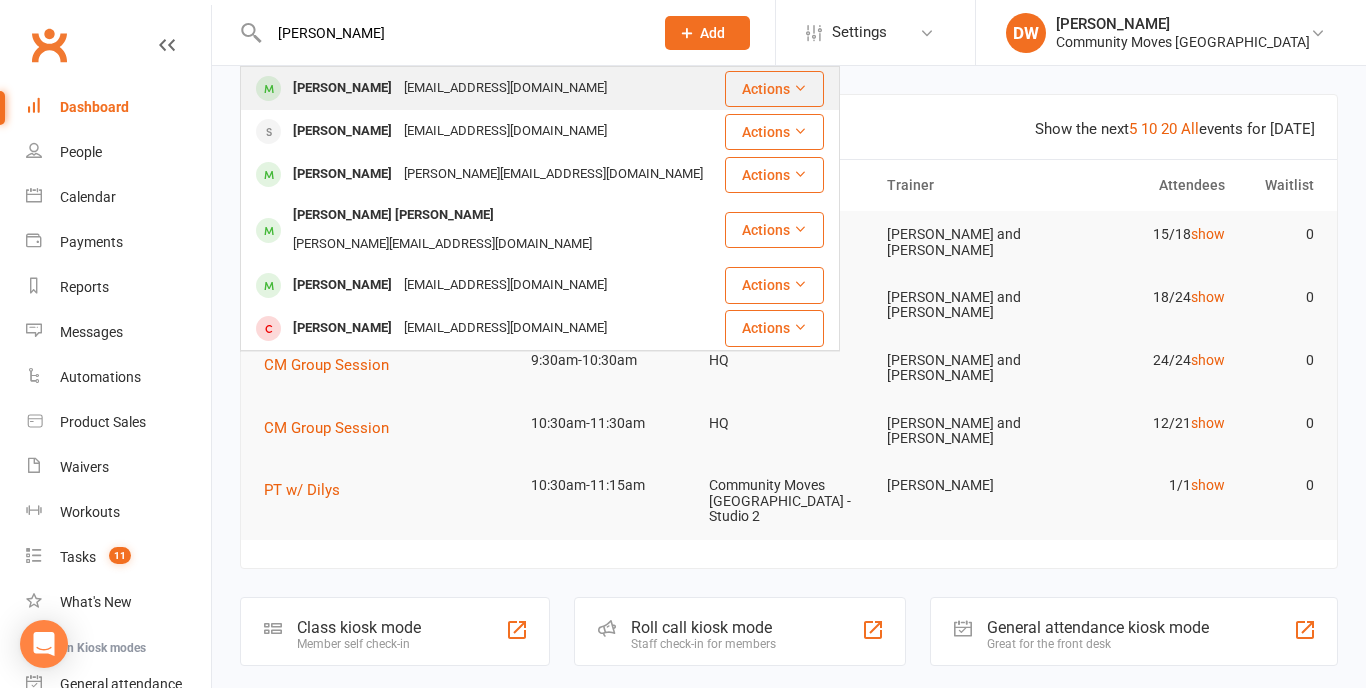 type on "[PERSON_NAME]" 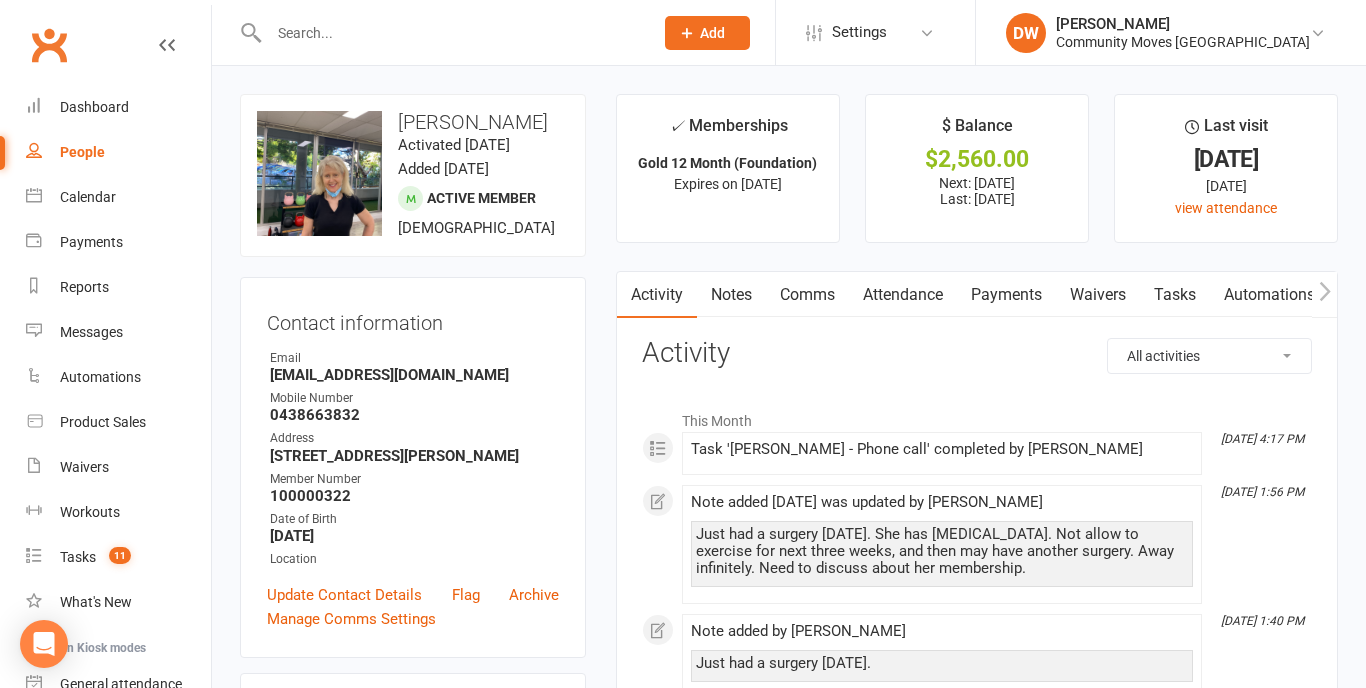 scroll, scrollTop: 0, scrollLeft: 0, axis: both 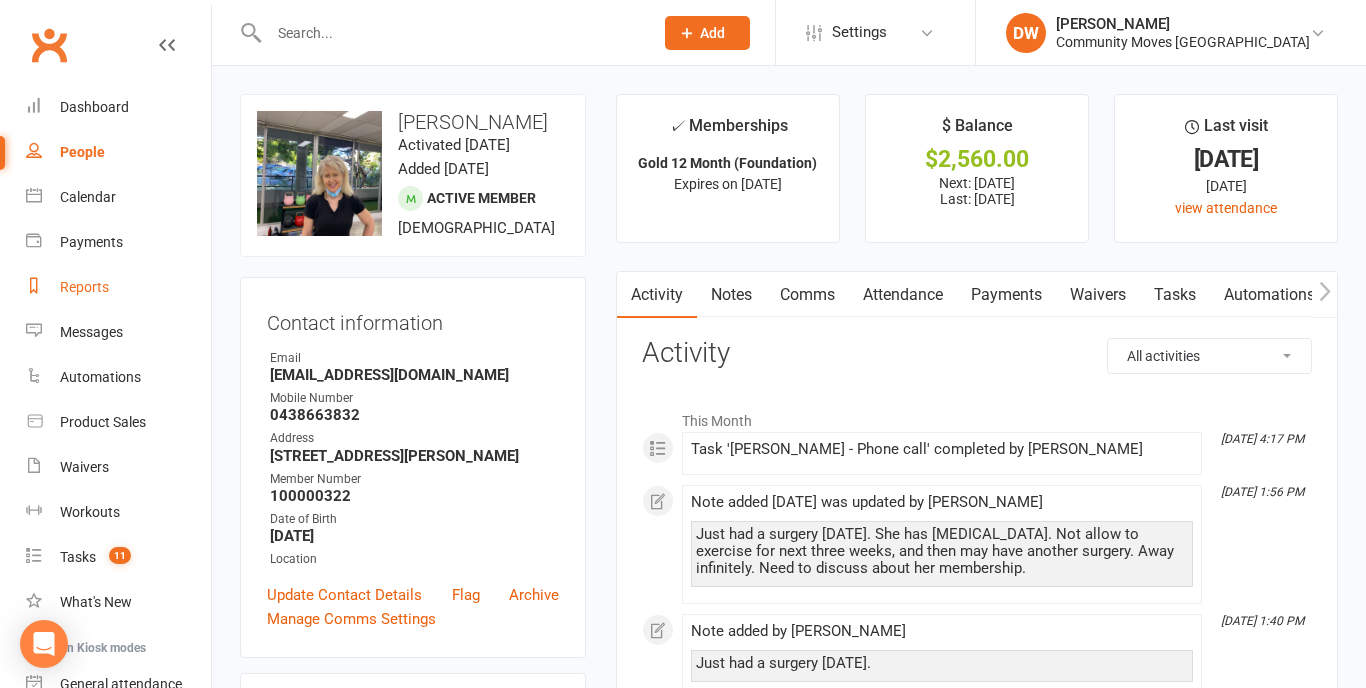 click on "Reports" at bounding box center (84, 287) 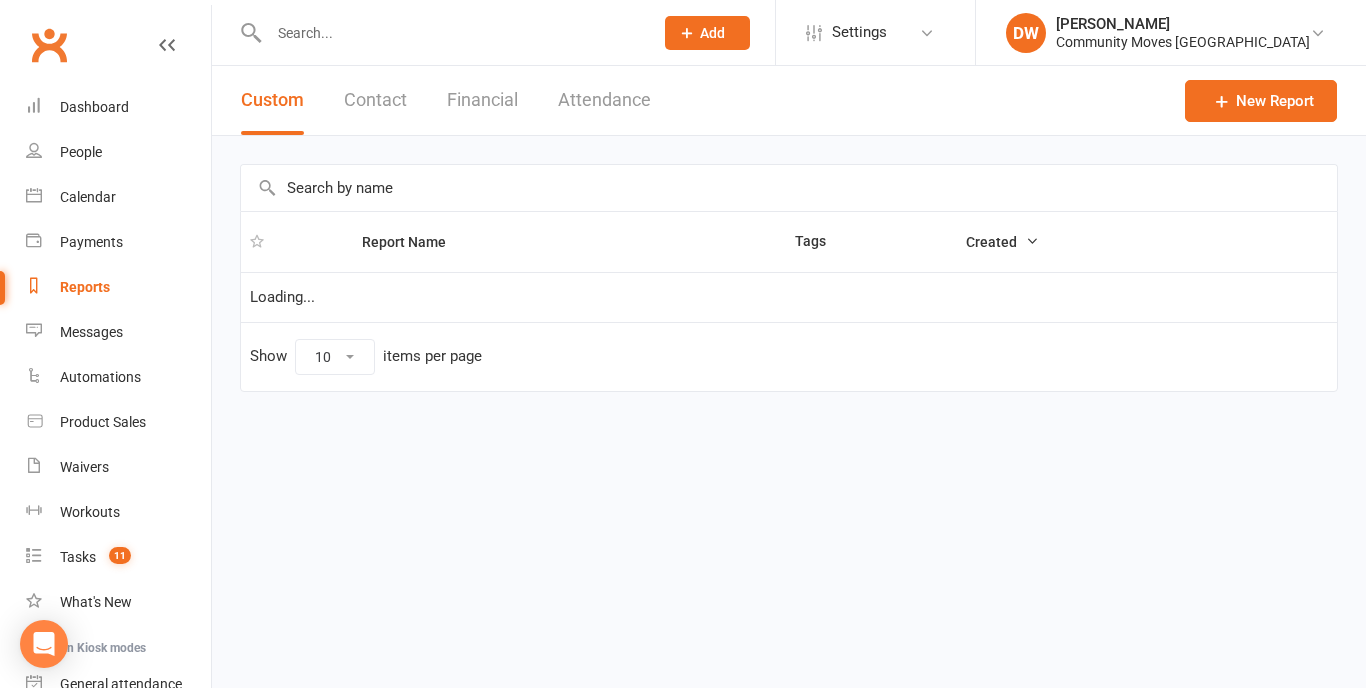 select on "25" 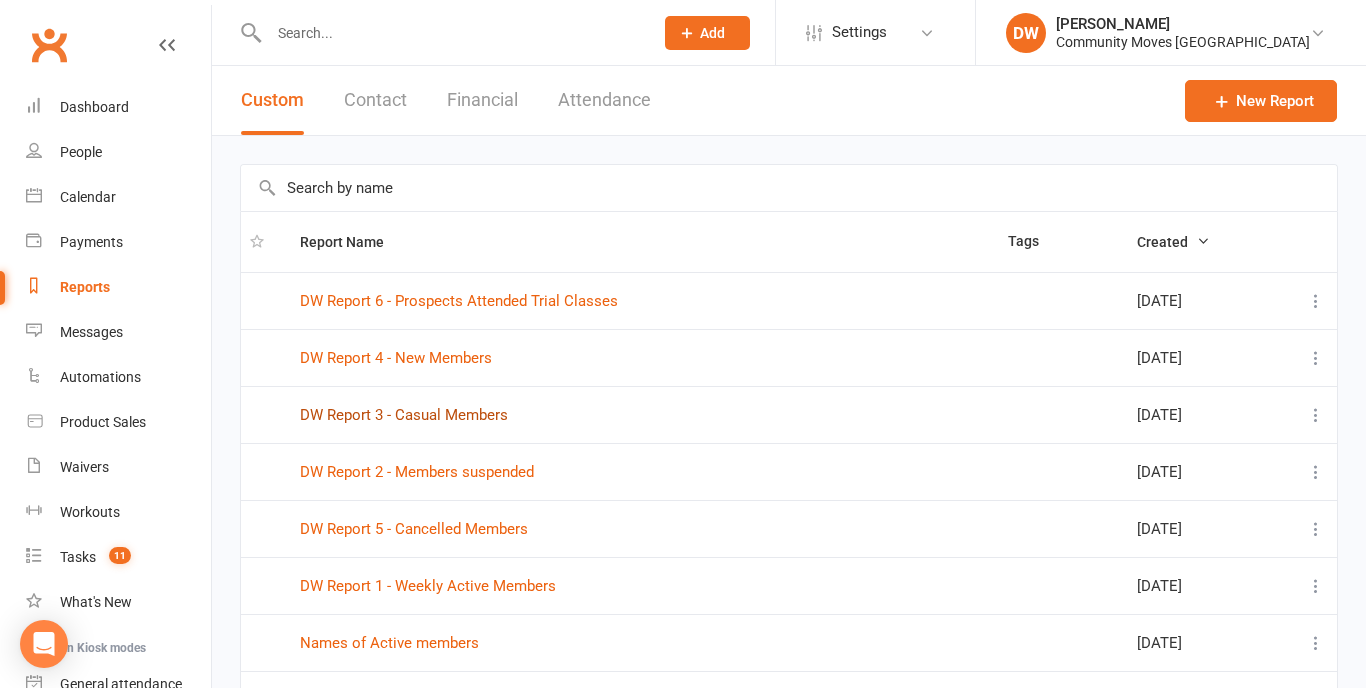 click on "DW Report 3 - Casual Members" at bounding box center (404, 415) 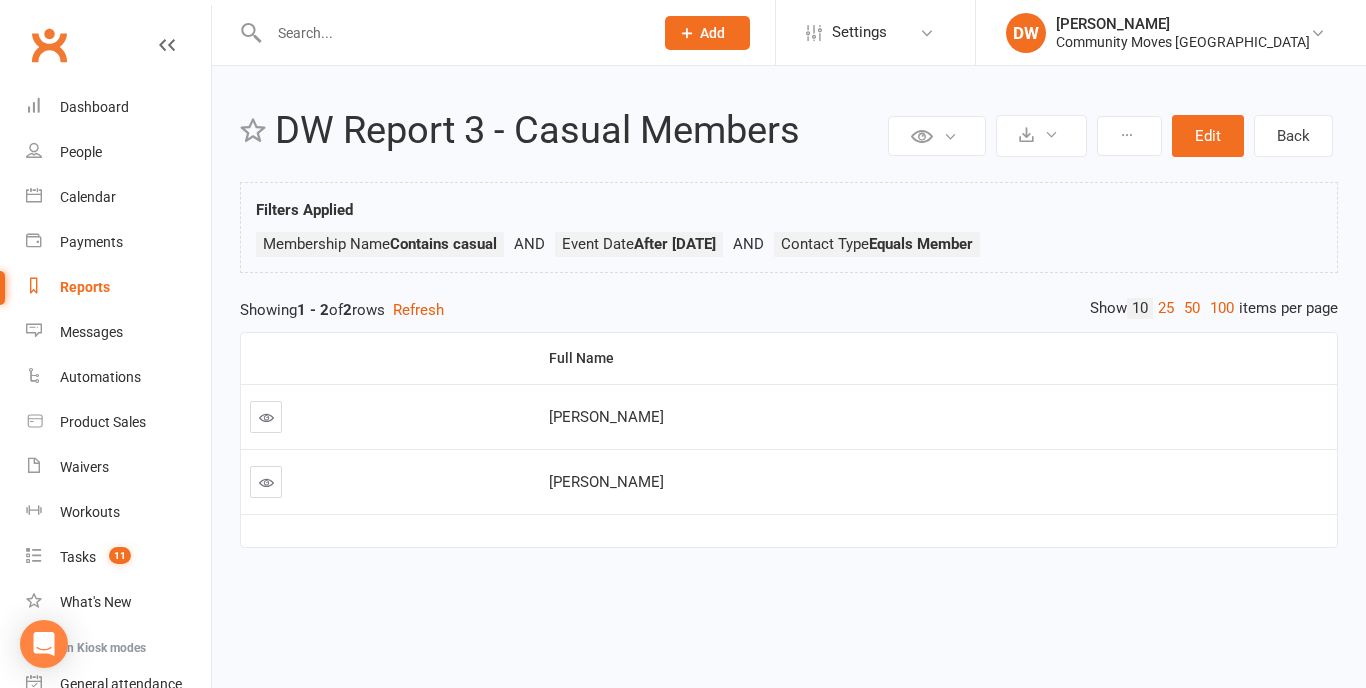 select on "25" 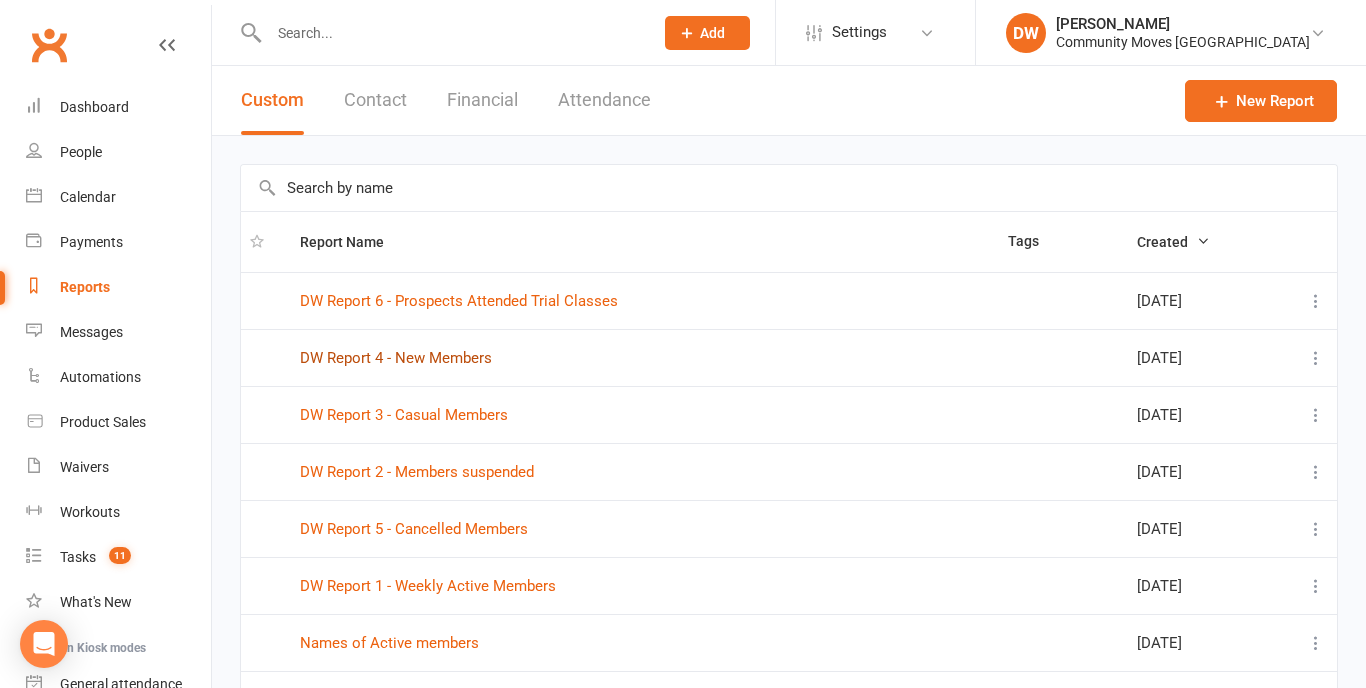 click on "DW Report 4 - New Members" at bounding box center [396, 358] 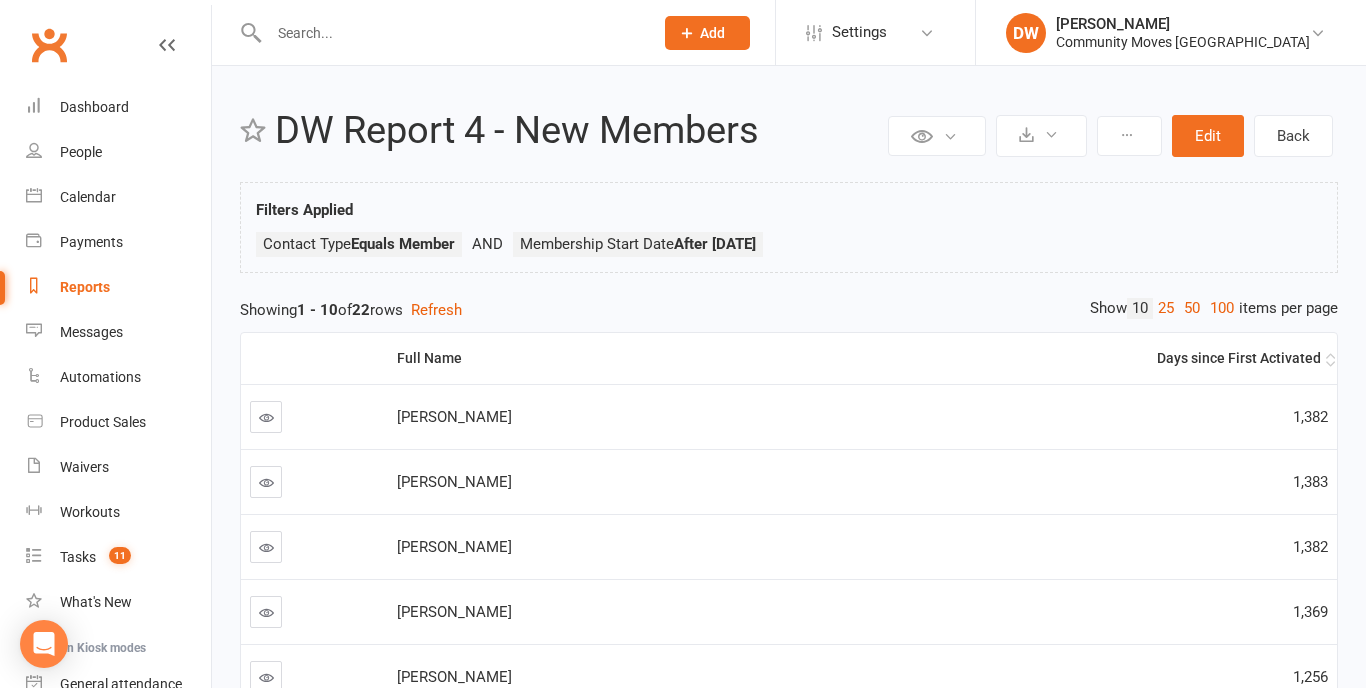 click on "Days since First Activated" at bounding box center [1055, 358] 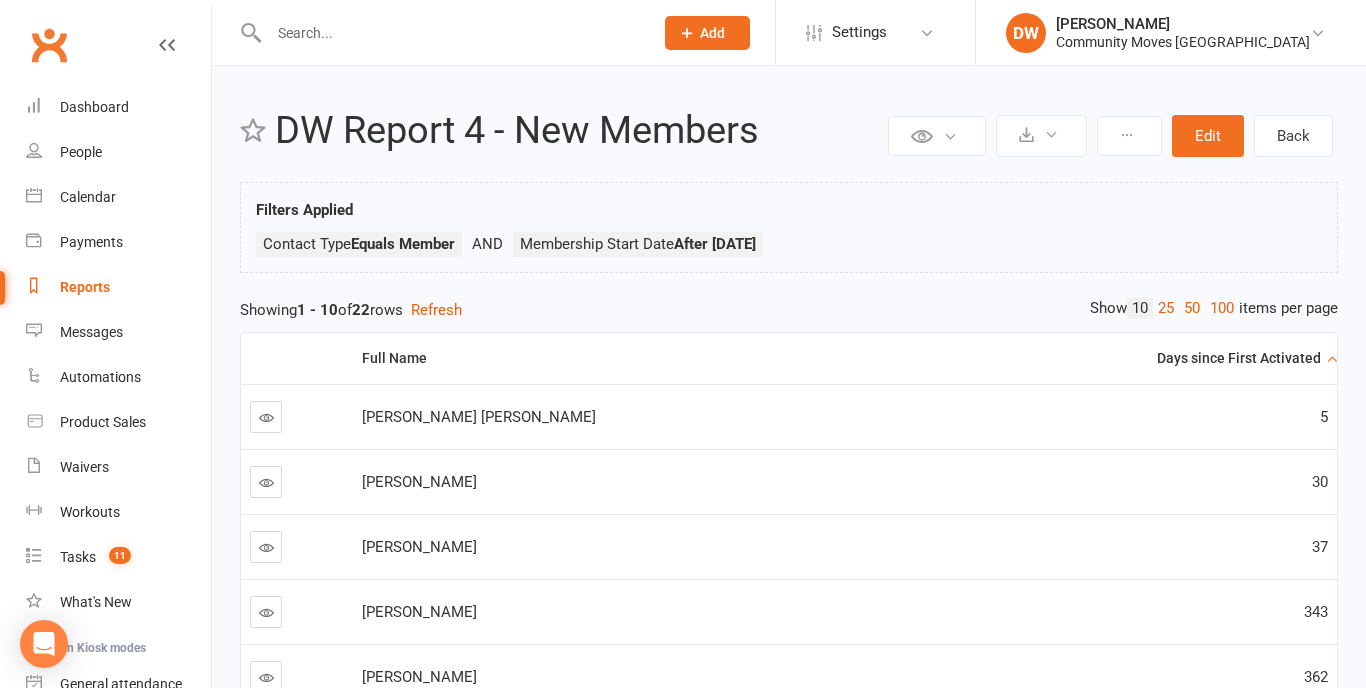 scroll, scrollTop: 0, scrollLeft: 0, axis: both 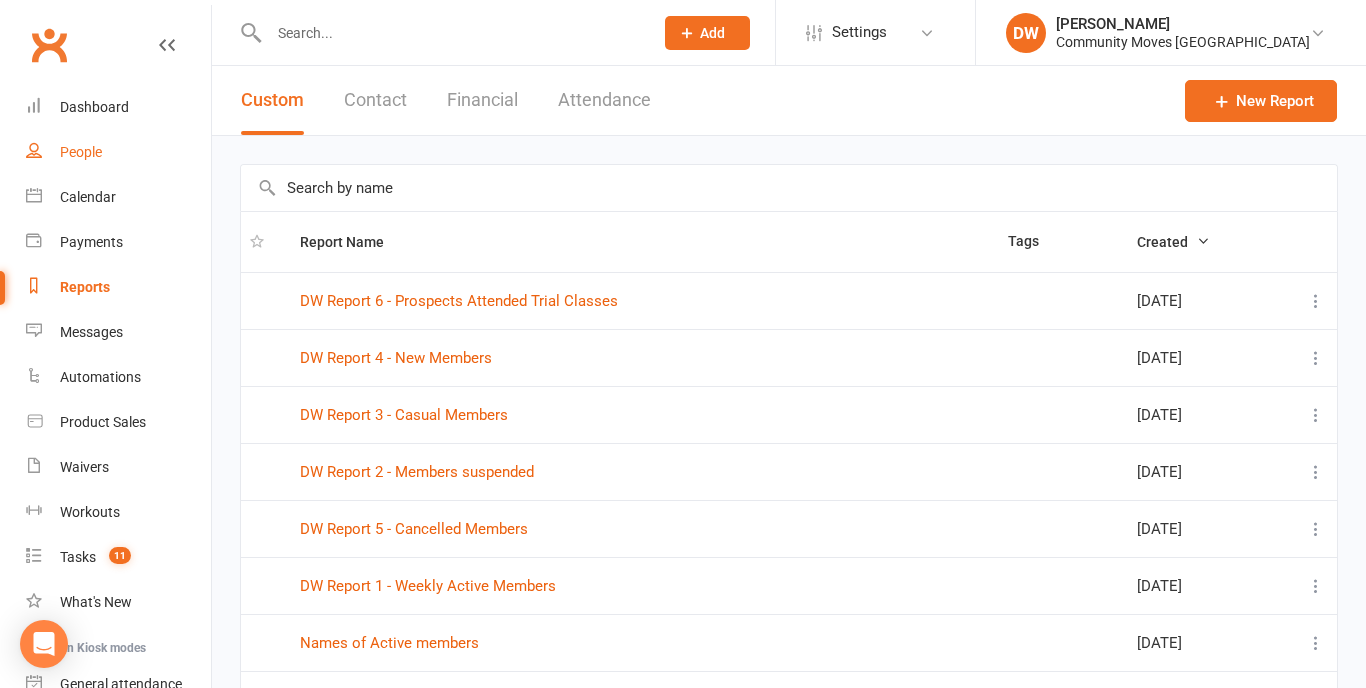 click on "People" at bounding box center [81, 152] 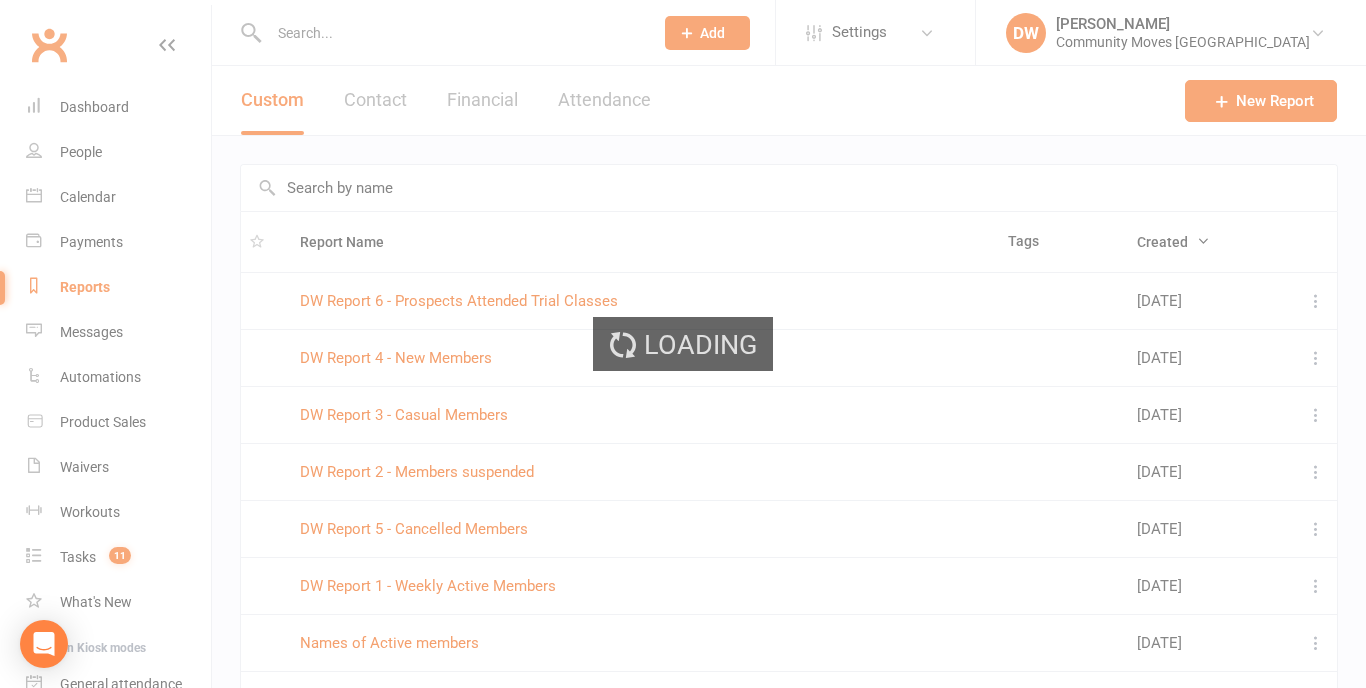 select on "100" 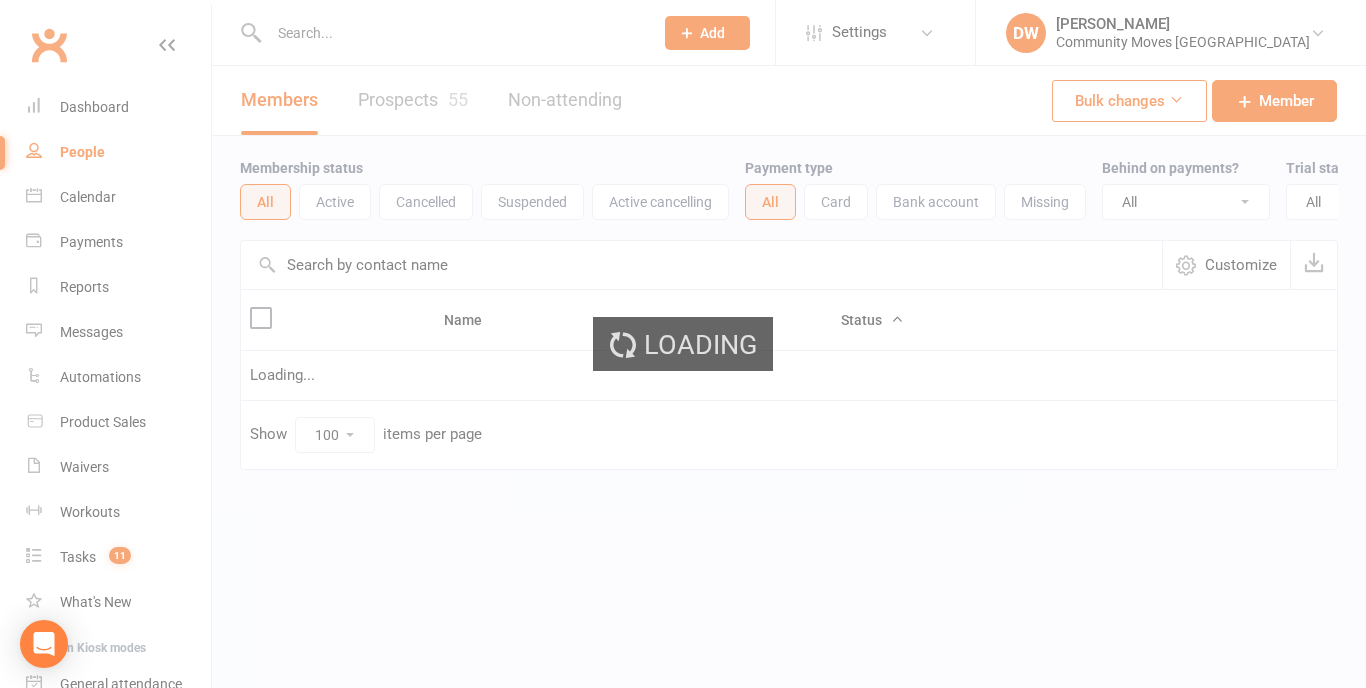 click on "Prospect
Member
Non-attending contact
Class / event
Appointment
Task
Membership plan
Bulk message
Add
Settings Membership Plans Event Templates Appointment Types Mobile App  Bulk Imports Users DW [PERSON_NAME] Community Moves [GEOGRAPHIC_DATA] Signed in as: Community Moves [GEOGRAPHIC_DATA] Switch to: Community Moves Forestville Switch to: Community Moves Narrabeen My profile Help Terms & conditions  Privacy policy  Sign out Clubworx Dashboard People Calendar Payments Reports Messages   Automations   Product Sales Waivers   Workouts   Tasks   11 What's New Check-in Kiosk modes General attendance Roll call Class check-in Logged in as Community Moves [GEOGRAPHIC_DATA]. × × × × Members Prospects 55 Non-attending Bulk changes     Member Membership status All Active Cancelled Suspended All" at bounding box center (683, 276) 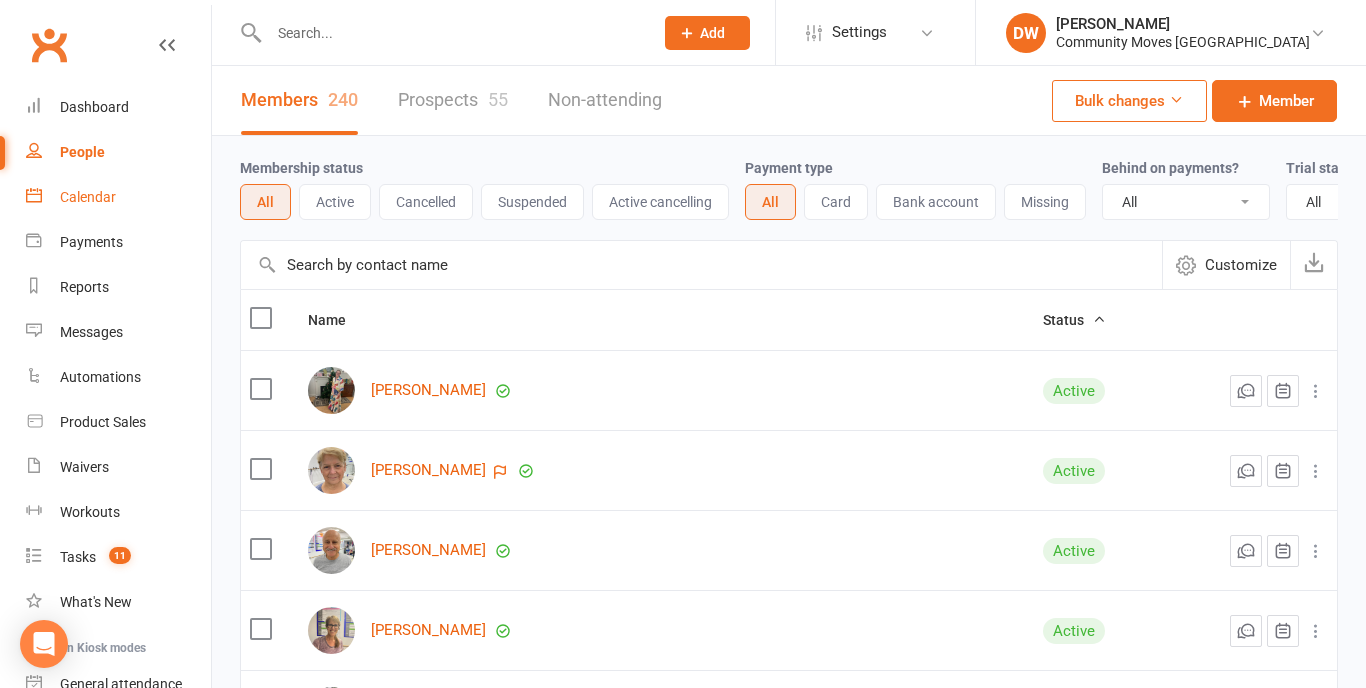 click on "Calendar" at bounding box center [88, 197] 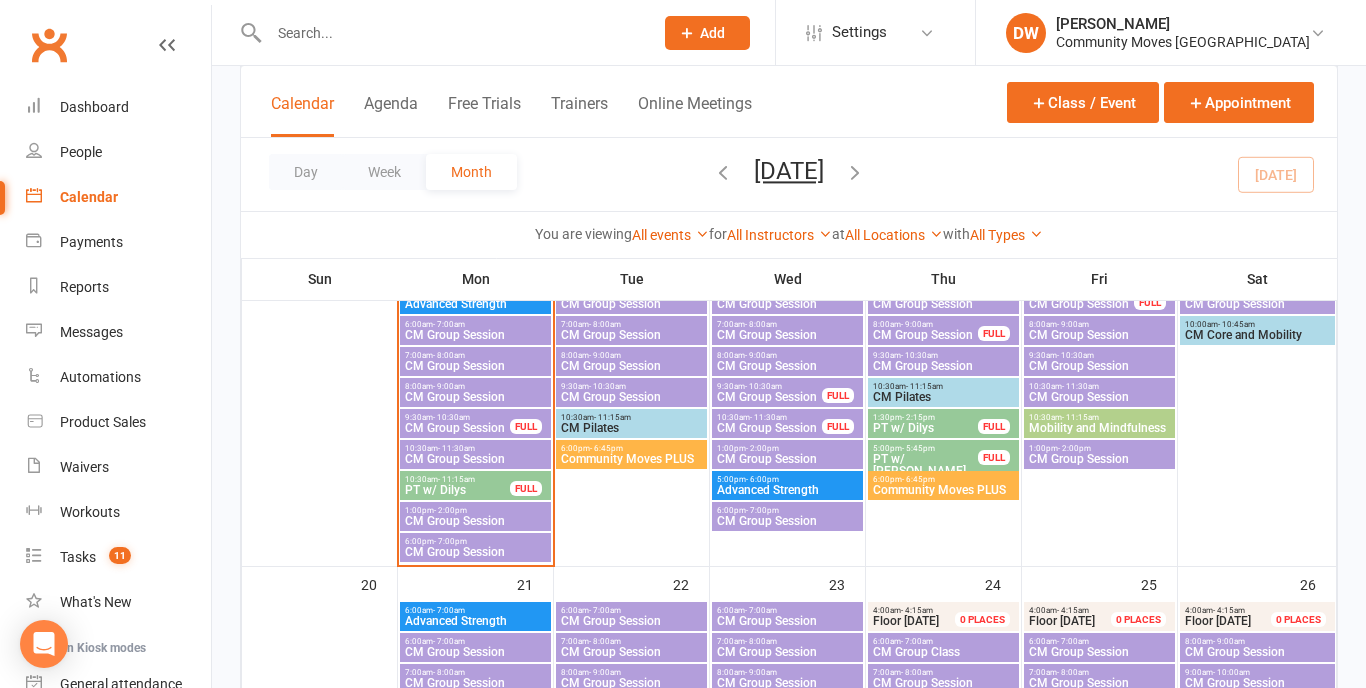 scroll, scrollTop: 820, scrollLeft: 0, axis: vertical 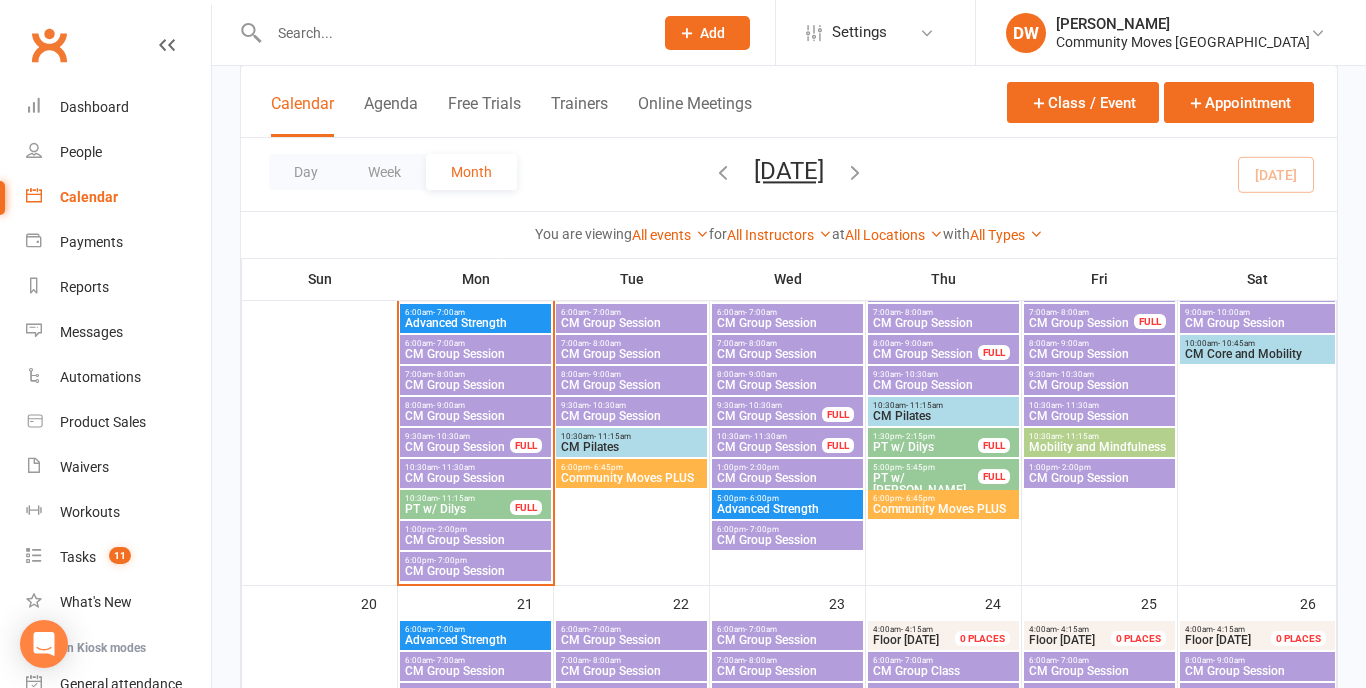click on "CM Group Session" at bounding box center [475, 385] 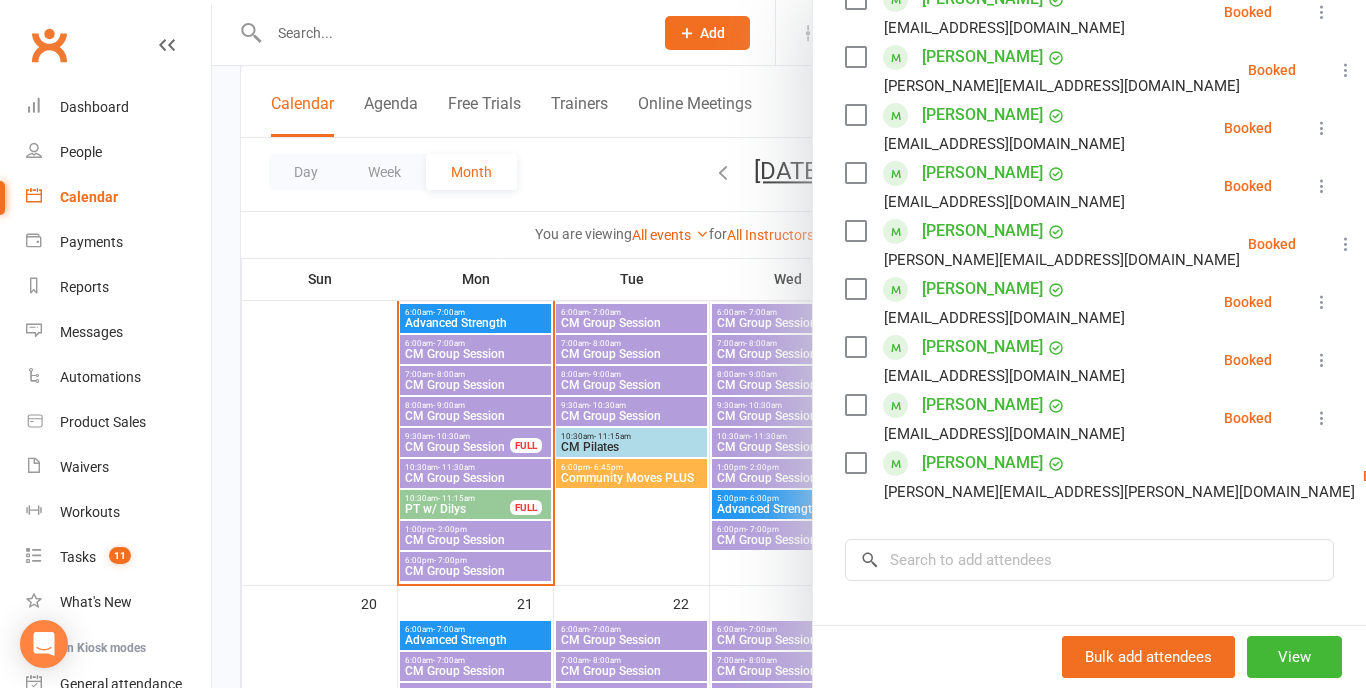 scroll, scrollTop: 756, scrollLeft: 0, axis: vertical 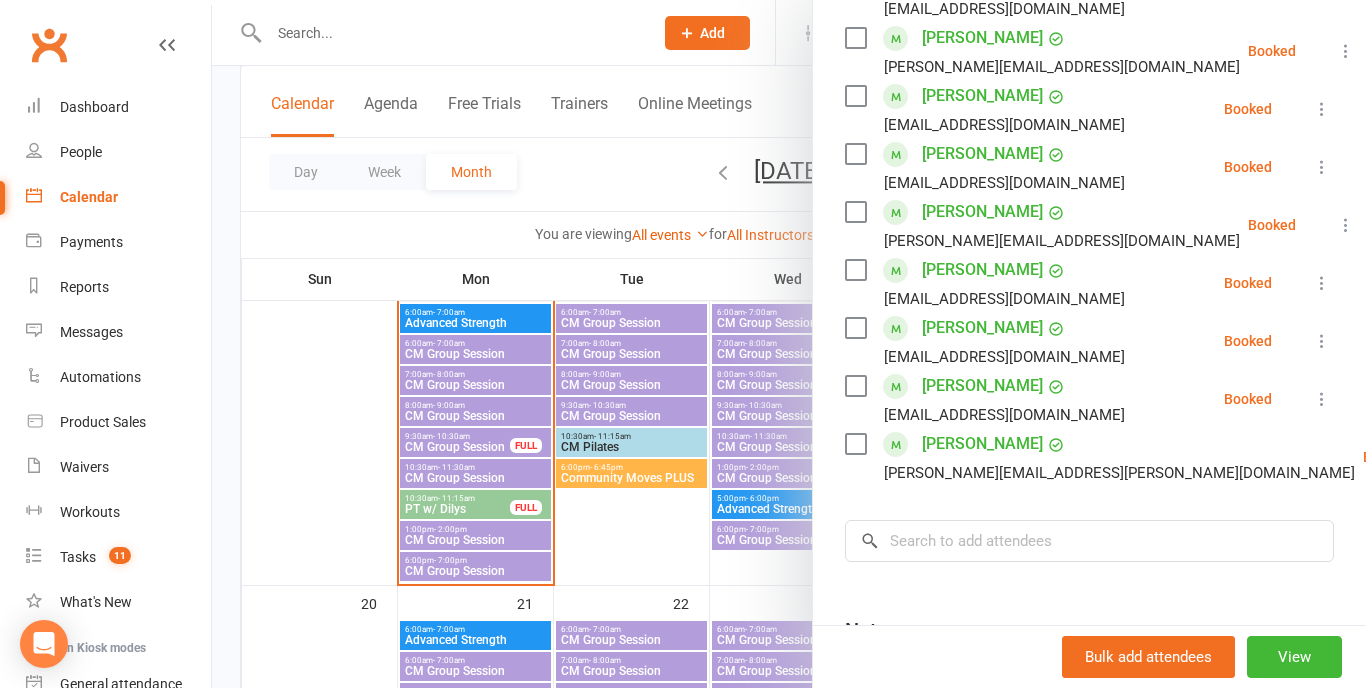 click at bounding box center (1461, 457) 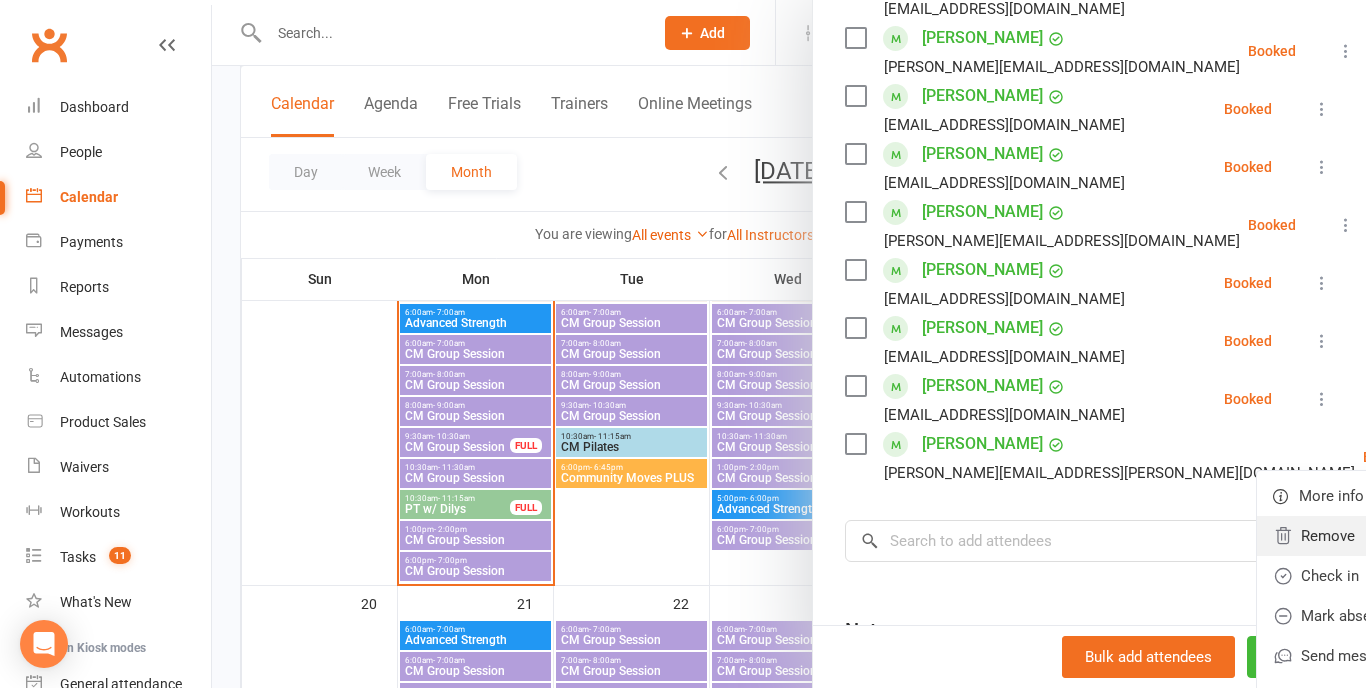 click on "Remove" at bounding box center [1364, 536] 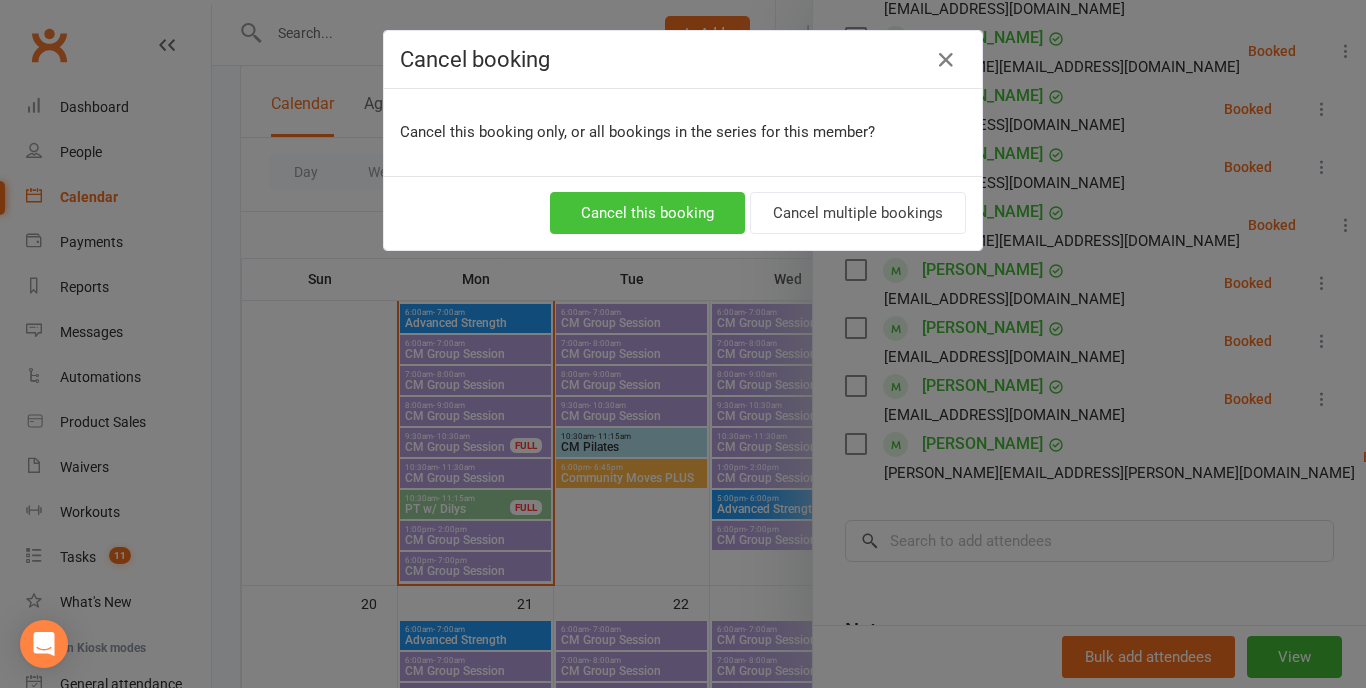 click on "Cancel this booking" at bounding box center [647, 213] 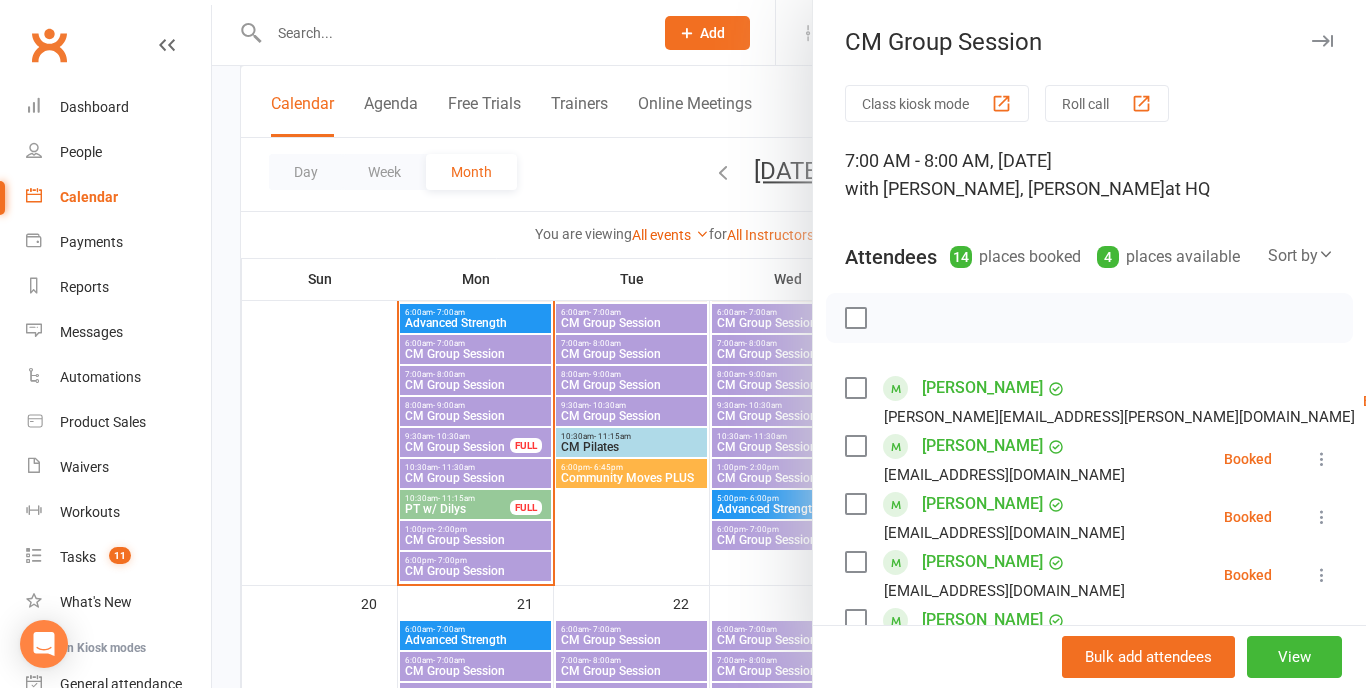 scroll, scrollTop: 0, scrollLeft: 0, axis: both 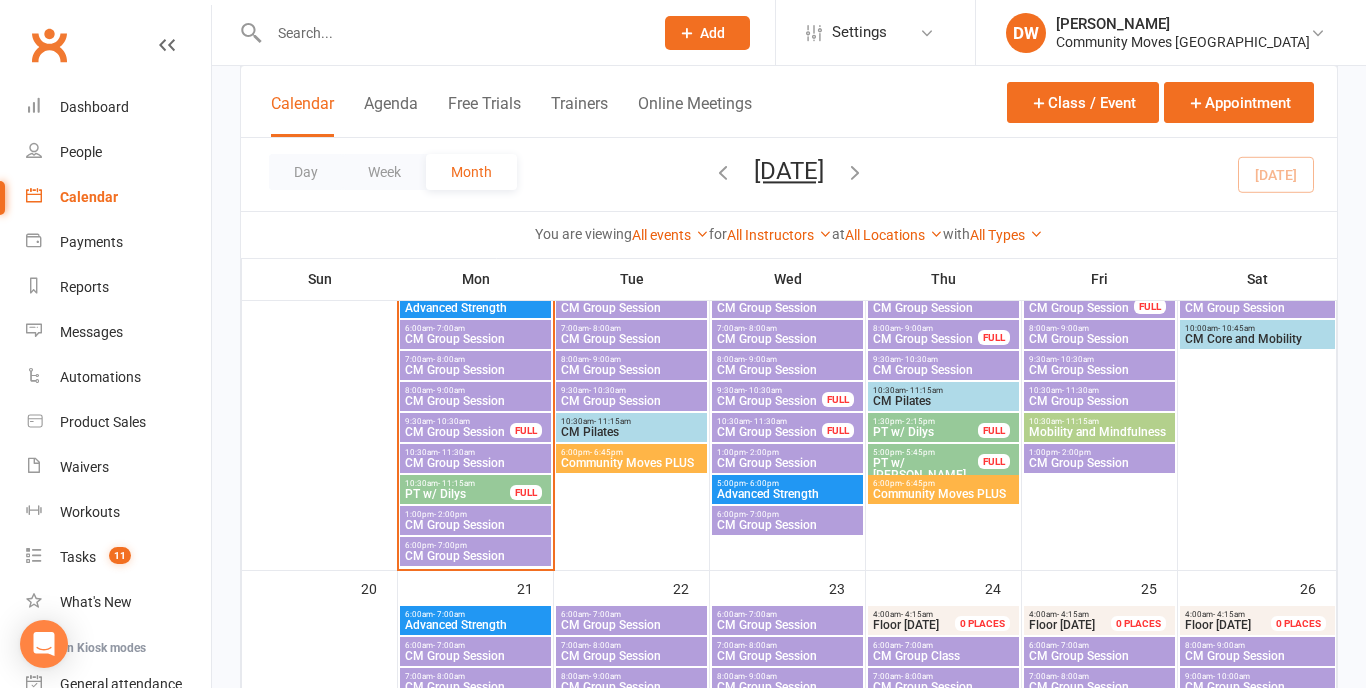 click at bounding box center (451, 33) 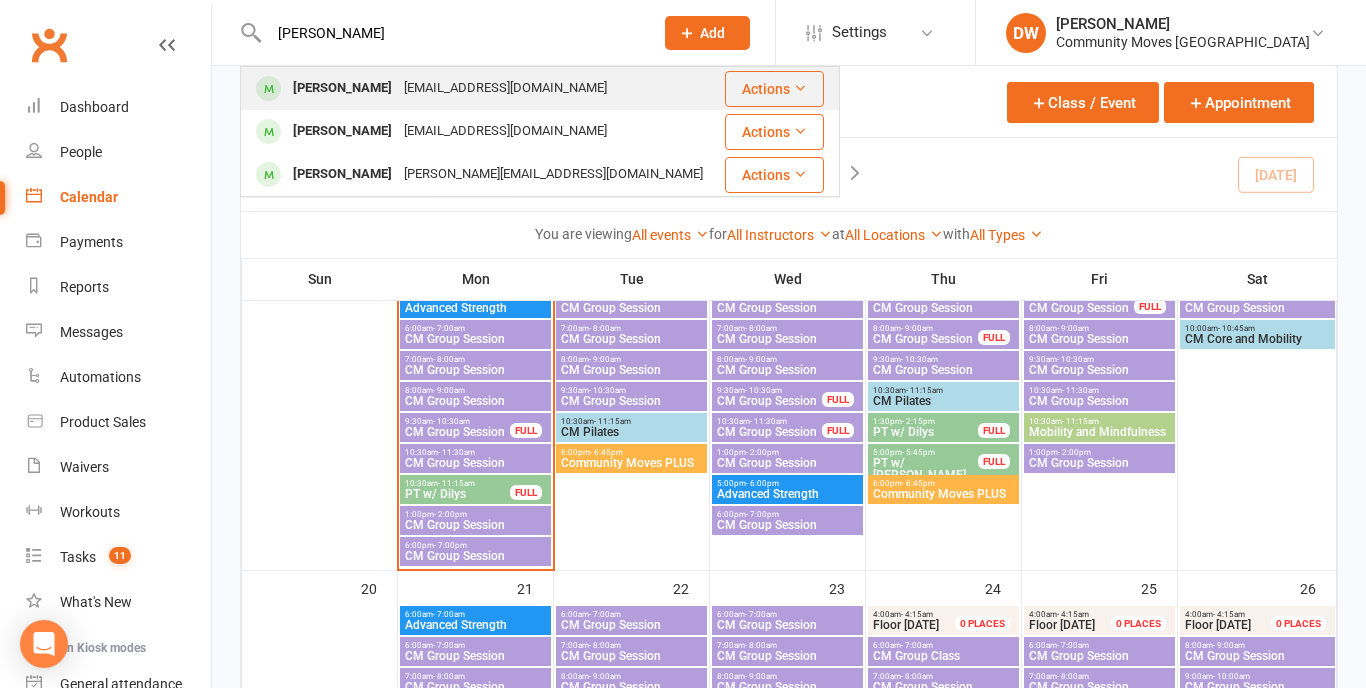 type on "[PERSON_NAME]" 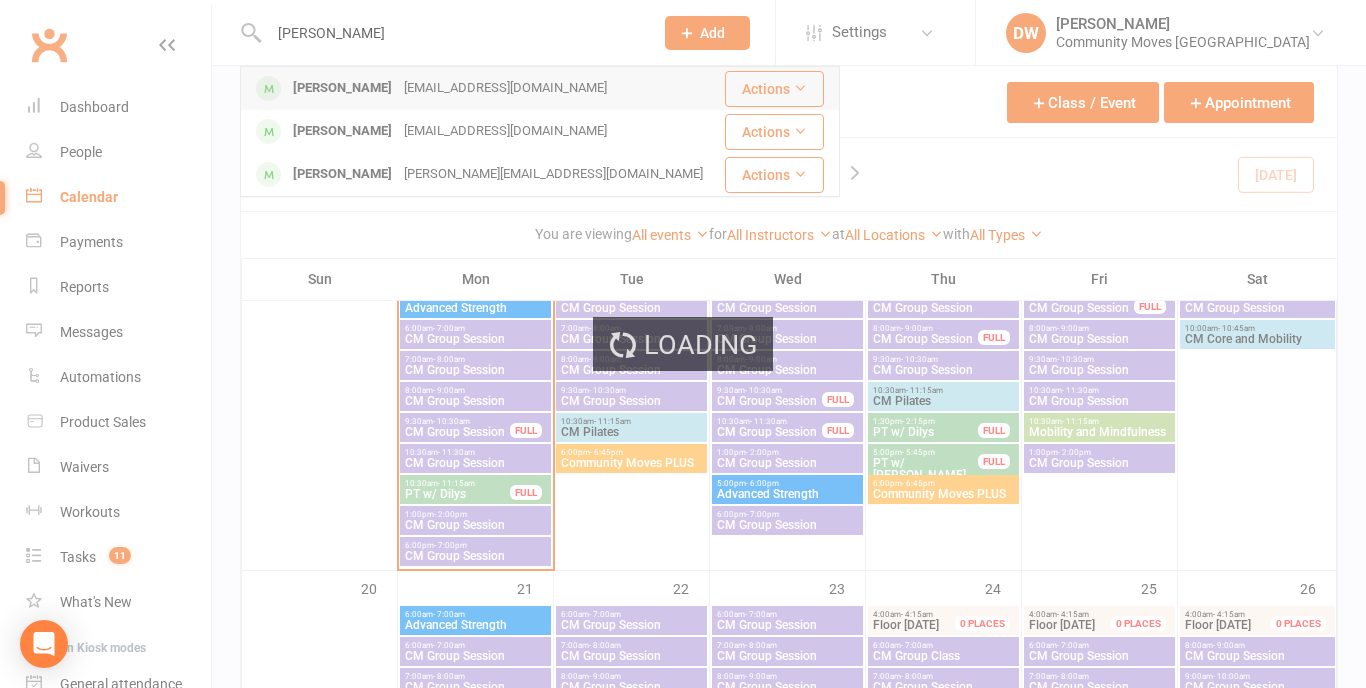 type 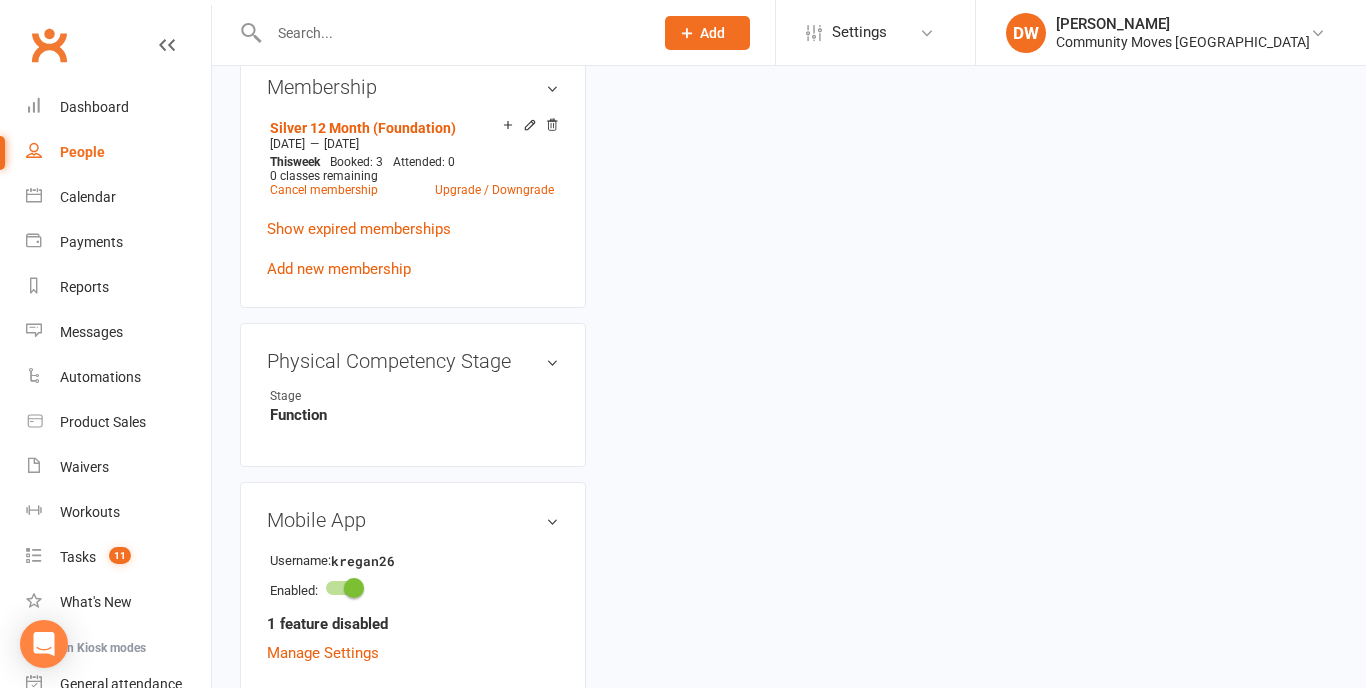 scroll, scrollTop: 0, scrollLeft: 0, axis: both 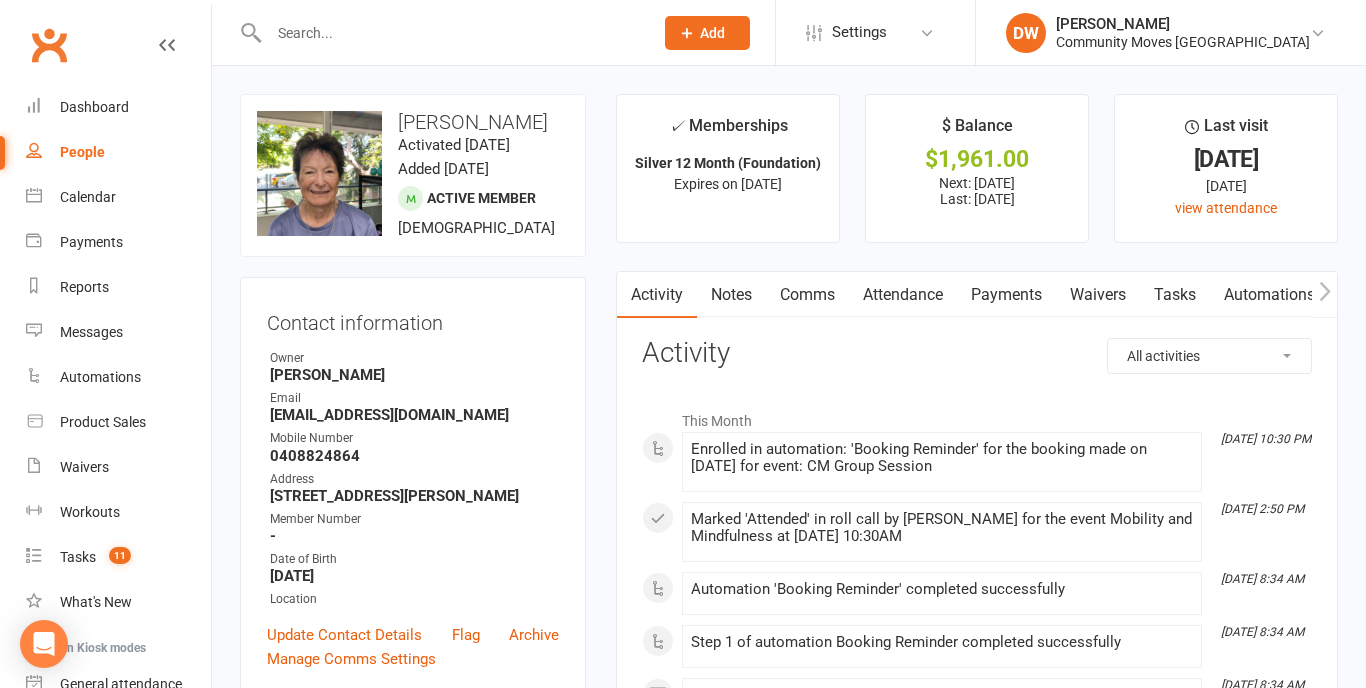 click on "Attendance" at bounding box center [903, 295] 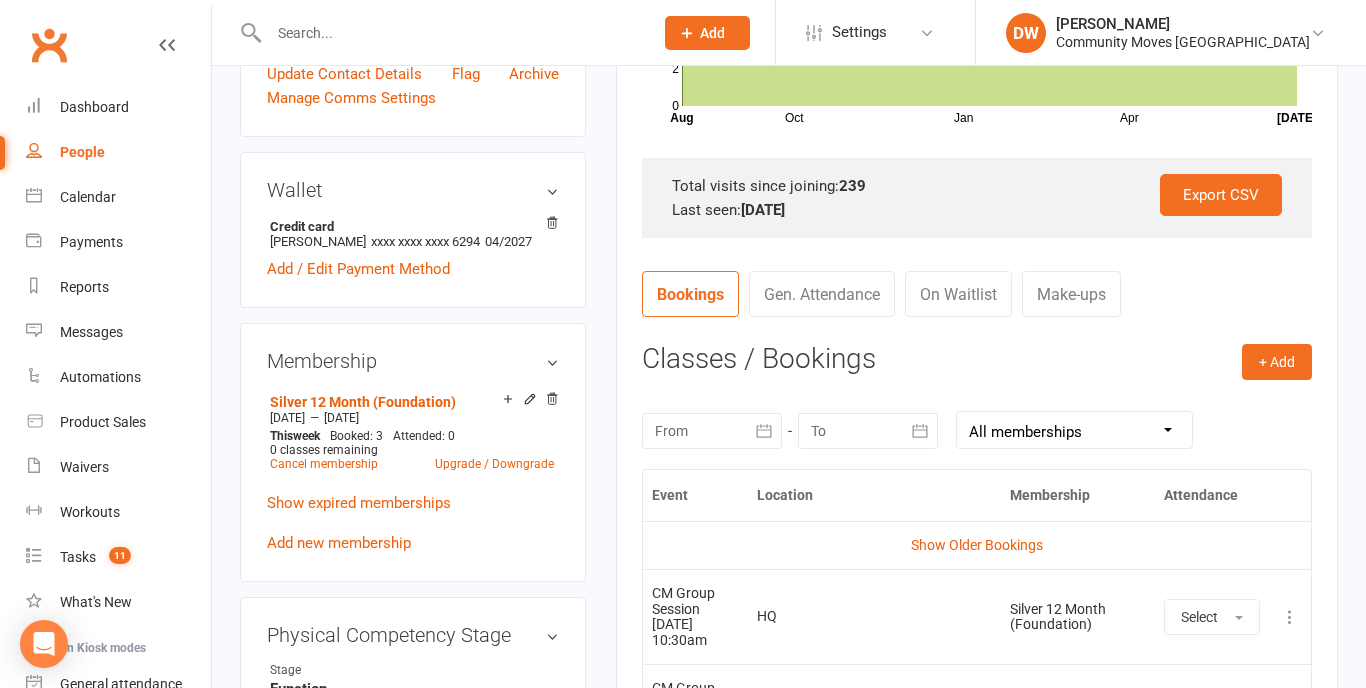 scroll, scrollTop: 562, scrollLeft: 0, axis: vertical 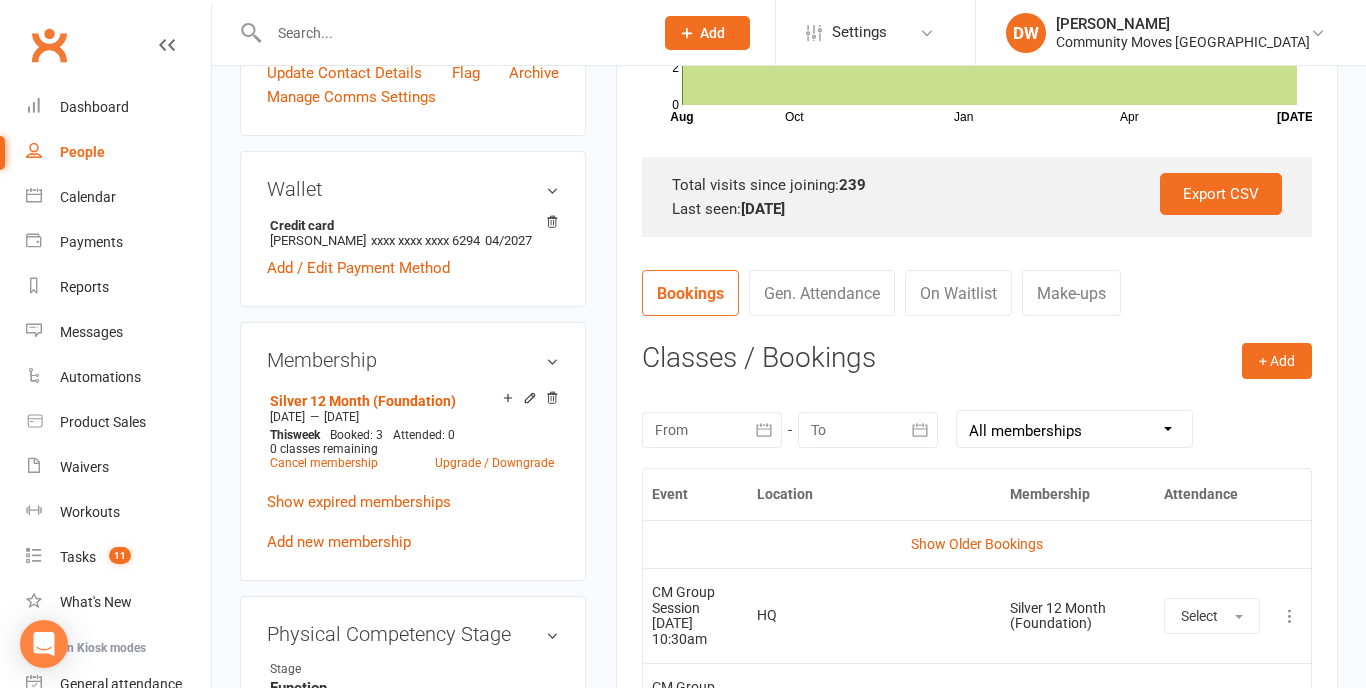 click at bounding box center [712, 430] 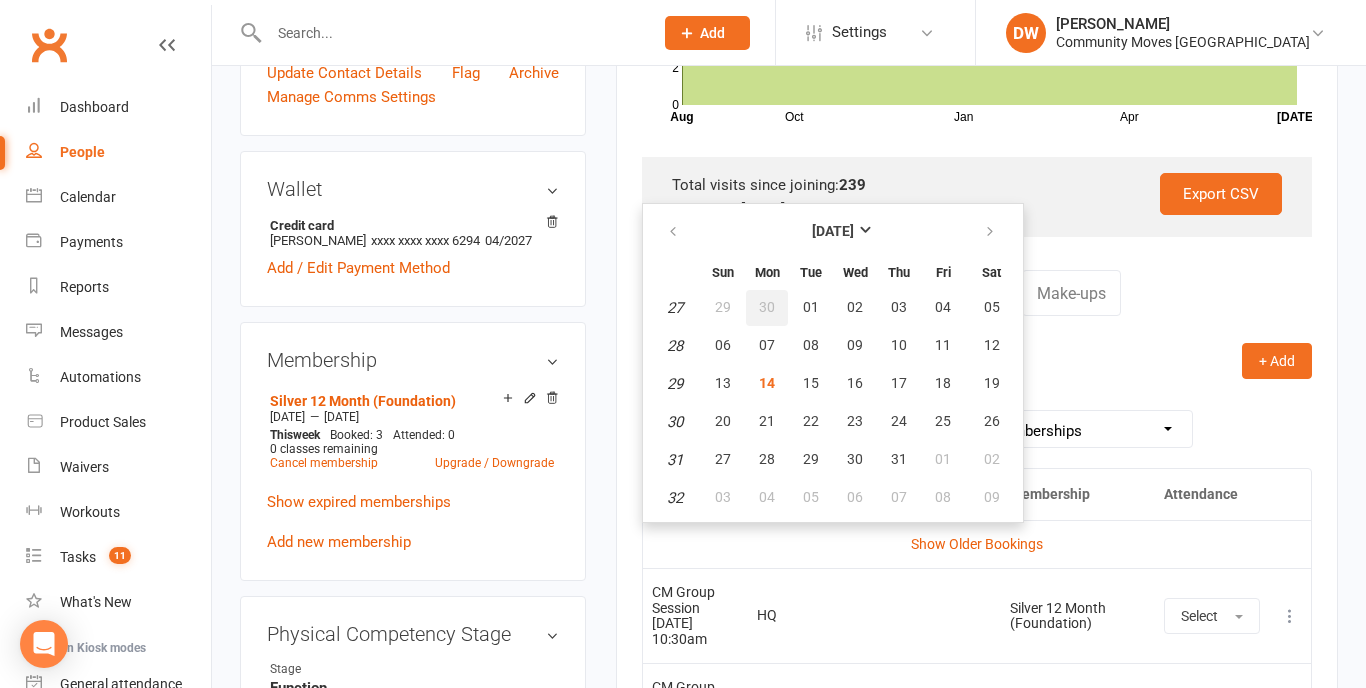 click on "30" at bounding box center (767, 307) 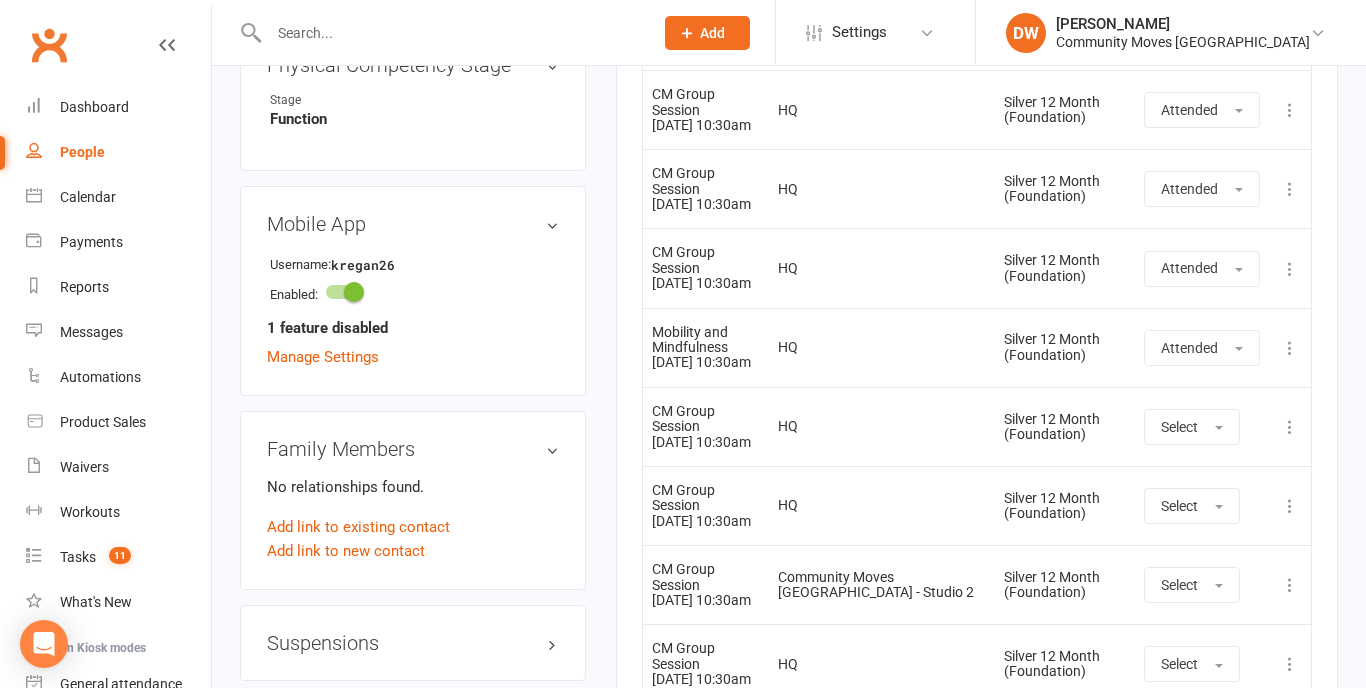 scroll, scrollTop: 1131, scrollLeft: 0, axis: vertical 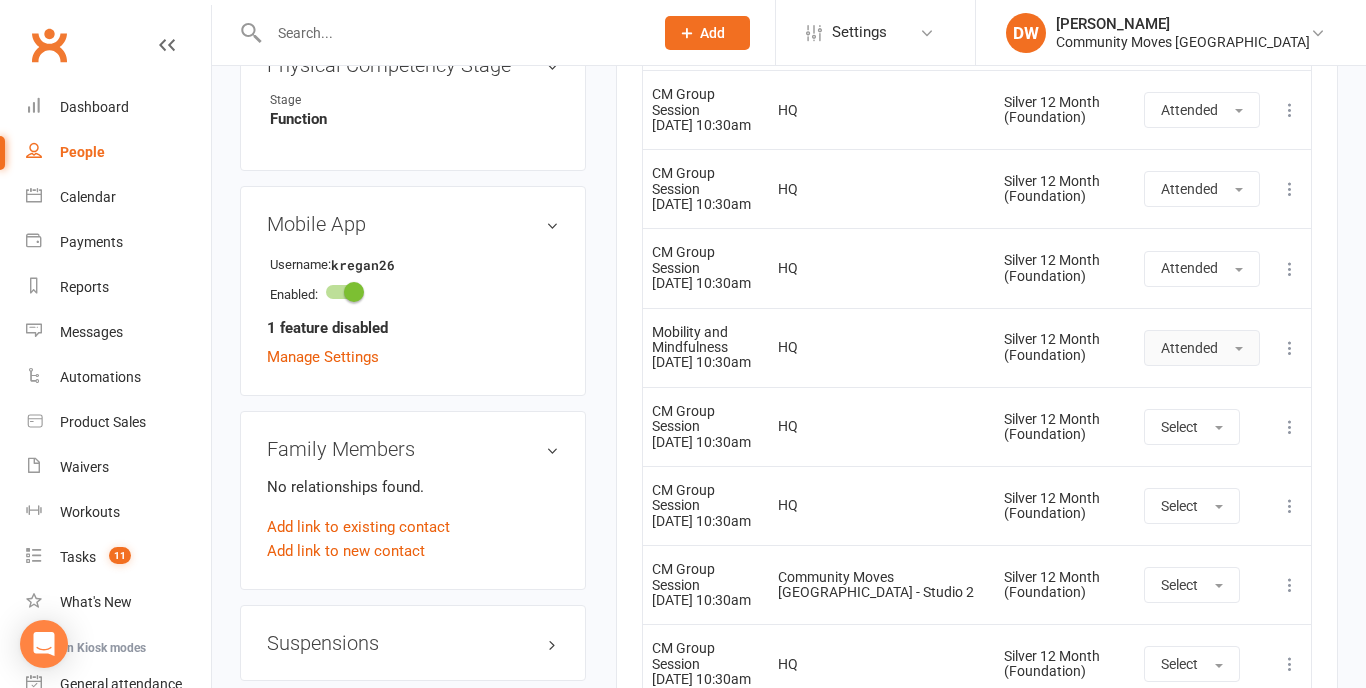 click on "Attended" at bounding box center (1202, 348) 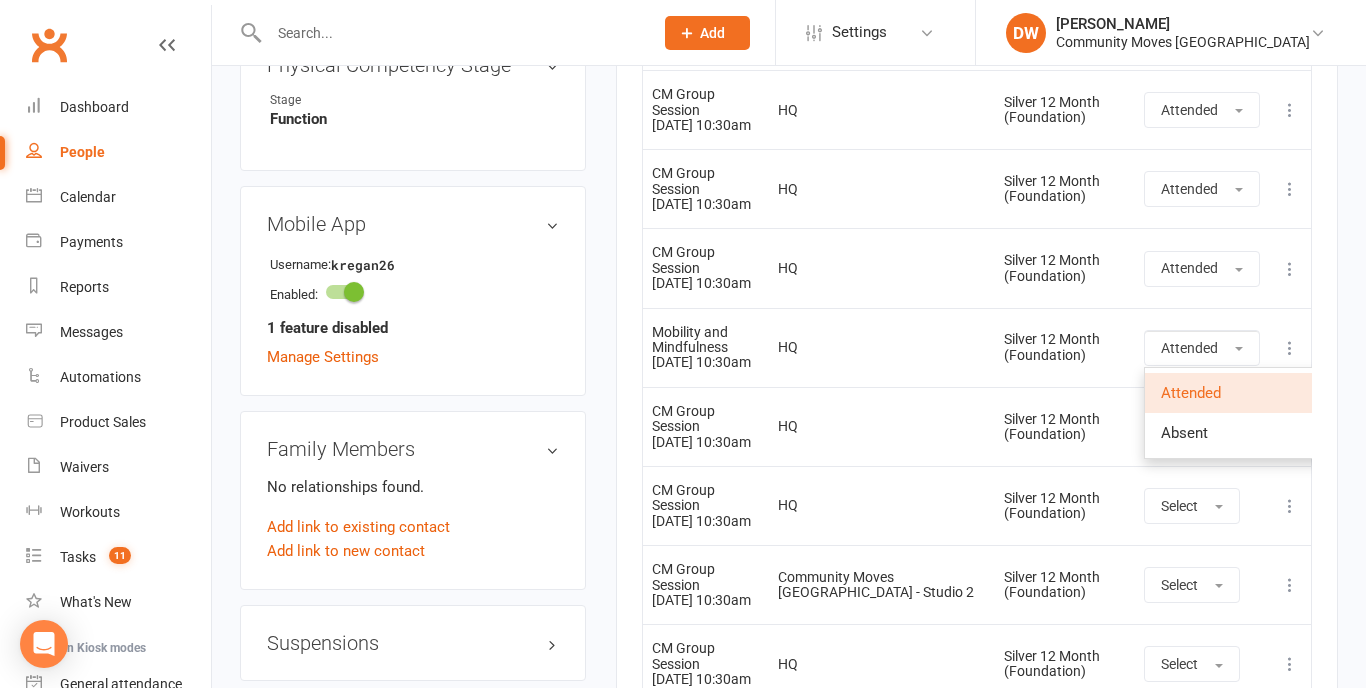 click on "HQ" at bounding box center (882, 347) 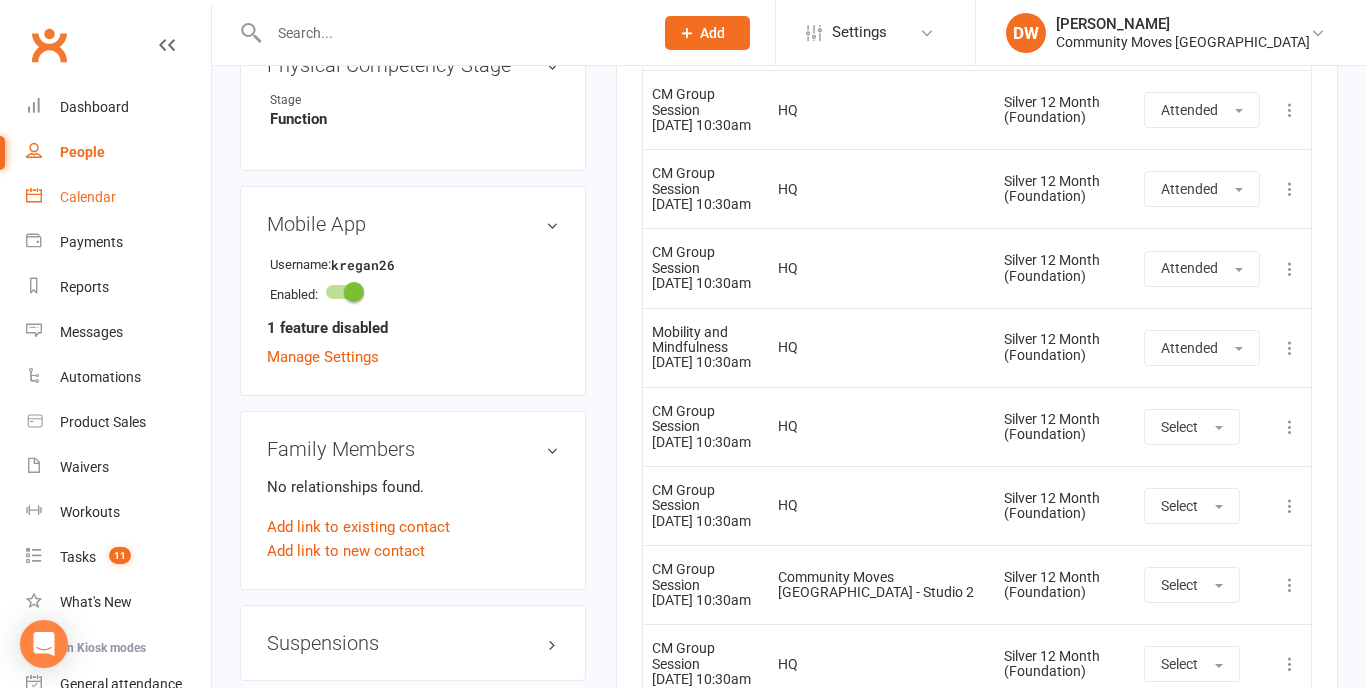 click on "Calendar" at bounding box center [88, 197] 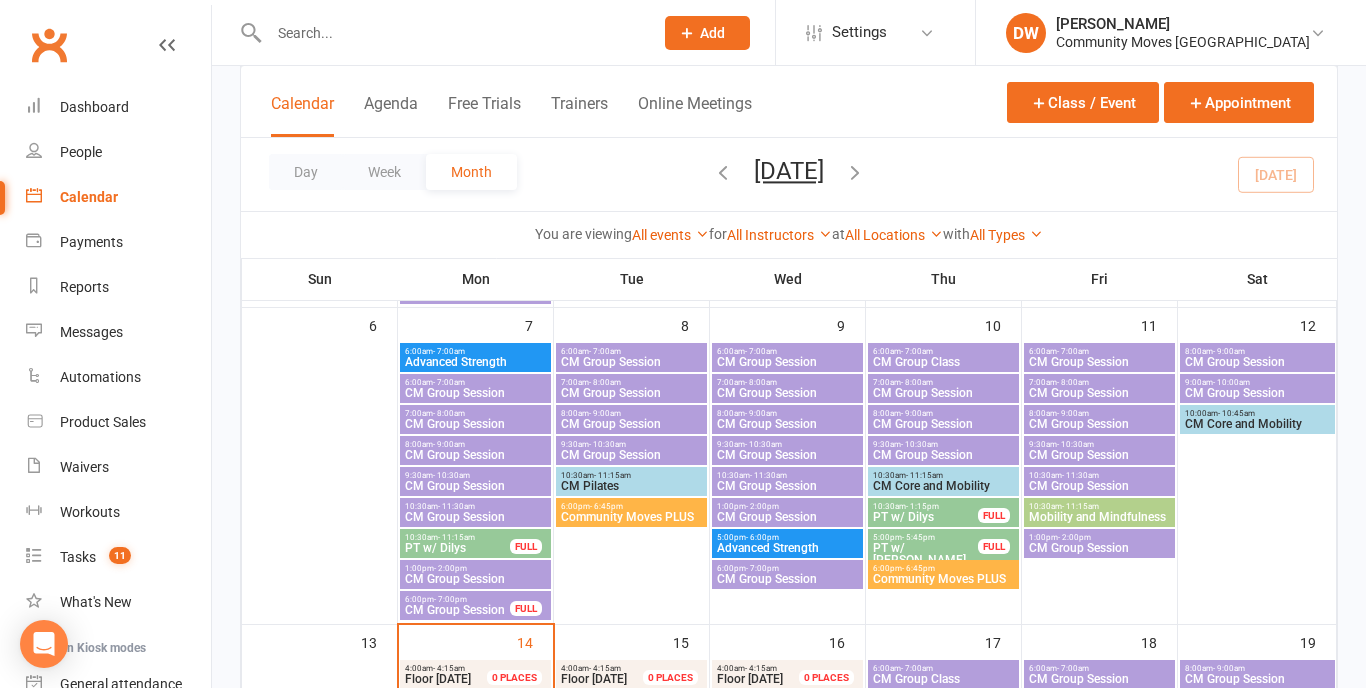 scroll, scrollTop: 429, scrollLeft: 0, axis: vertical 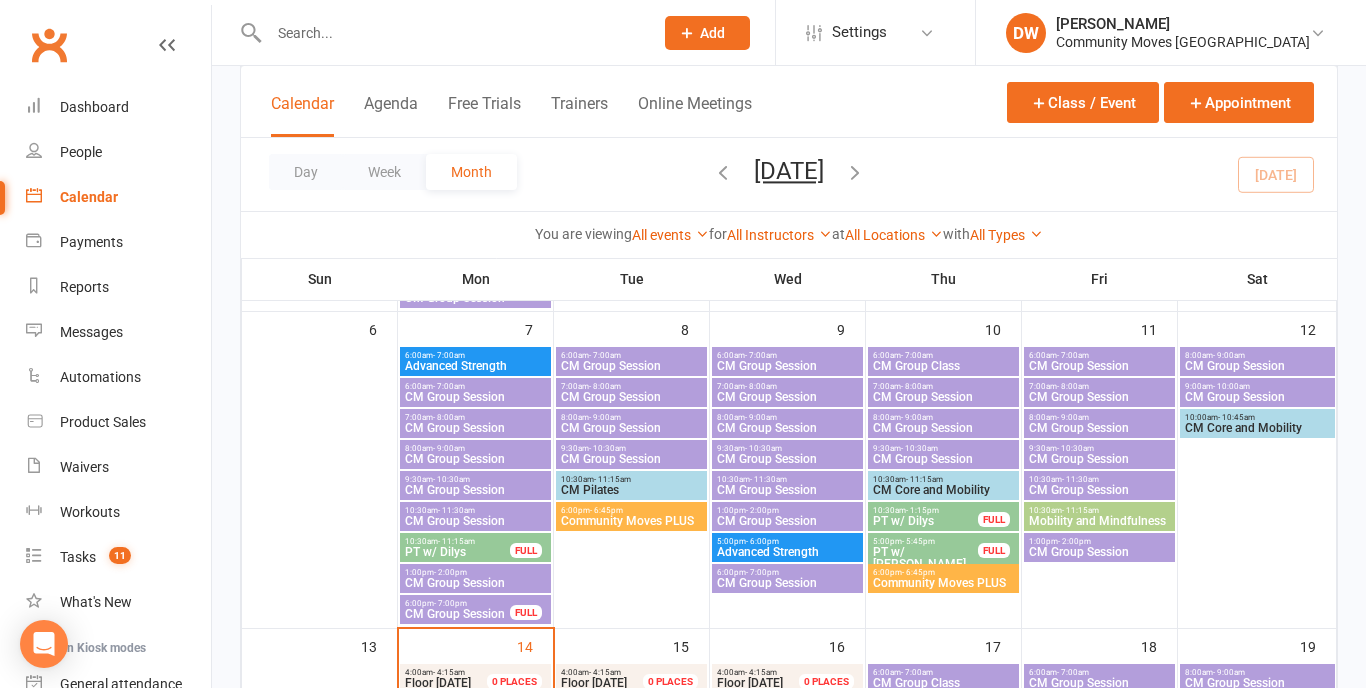 click on "Mobility and Mindfulness" at bounding box center (1099, 521) 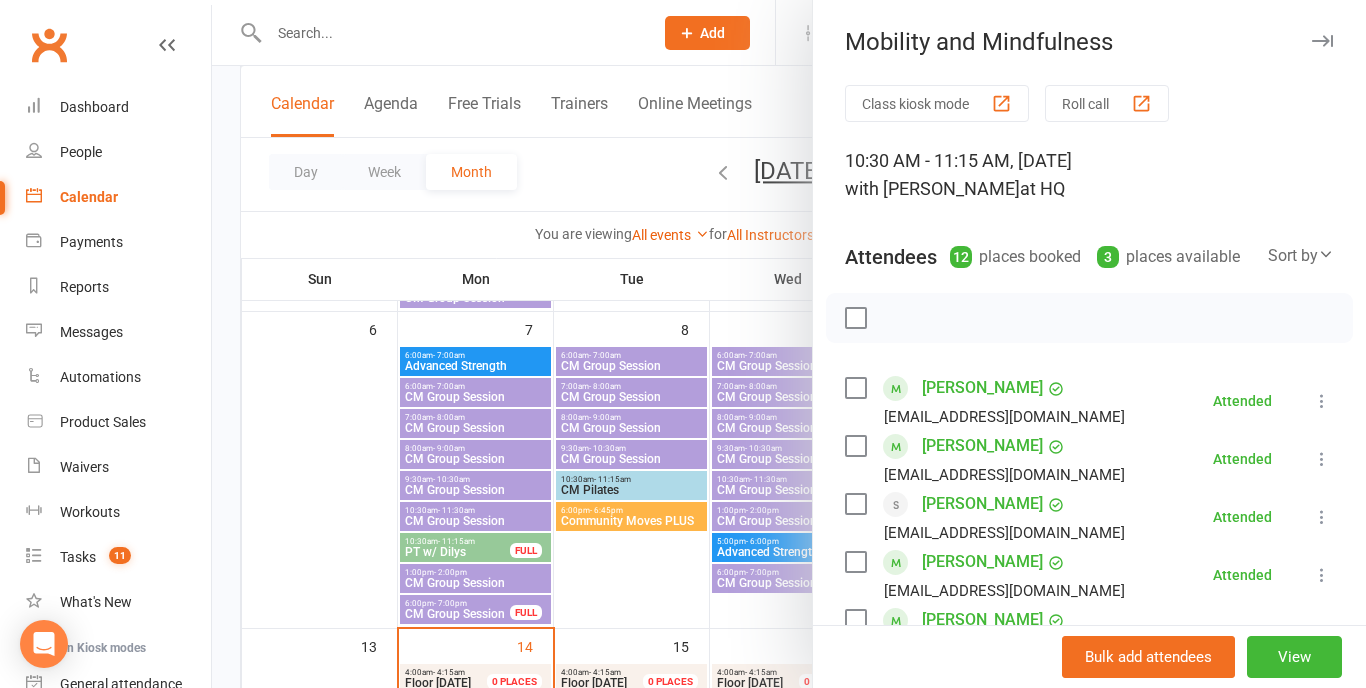 scroll, scrollTop: 0, scrollLeft: 0, axis: both 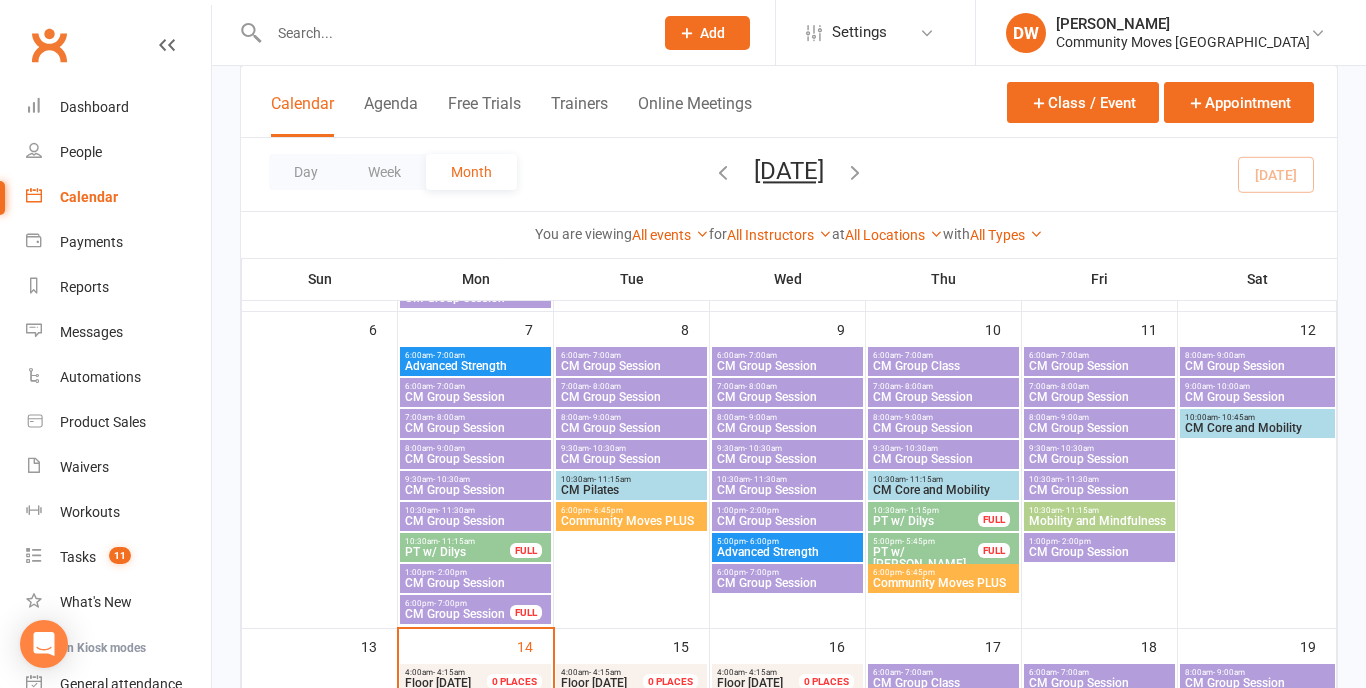 click on "CM Group Session" at bounding box center (1099, 490) 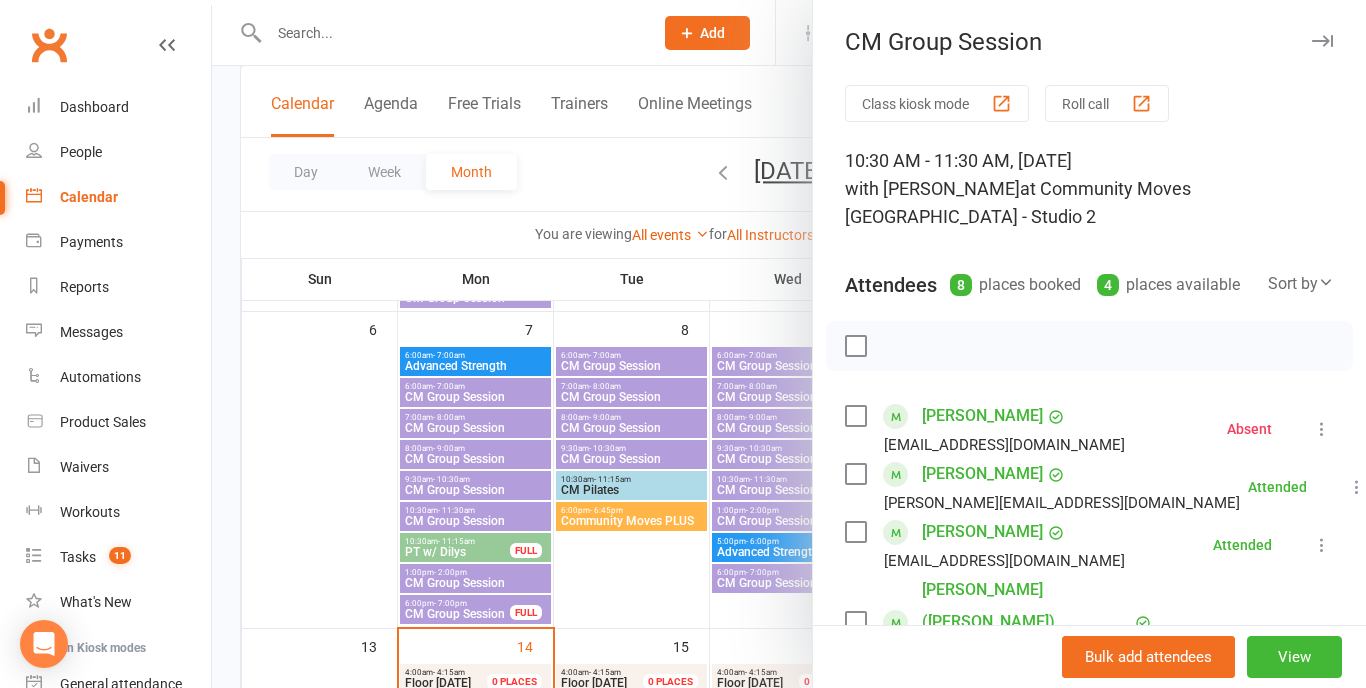 scroll, scrollTop: 0, scrollLeft: 0, axis: both 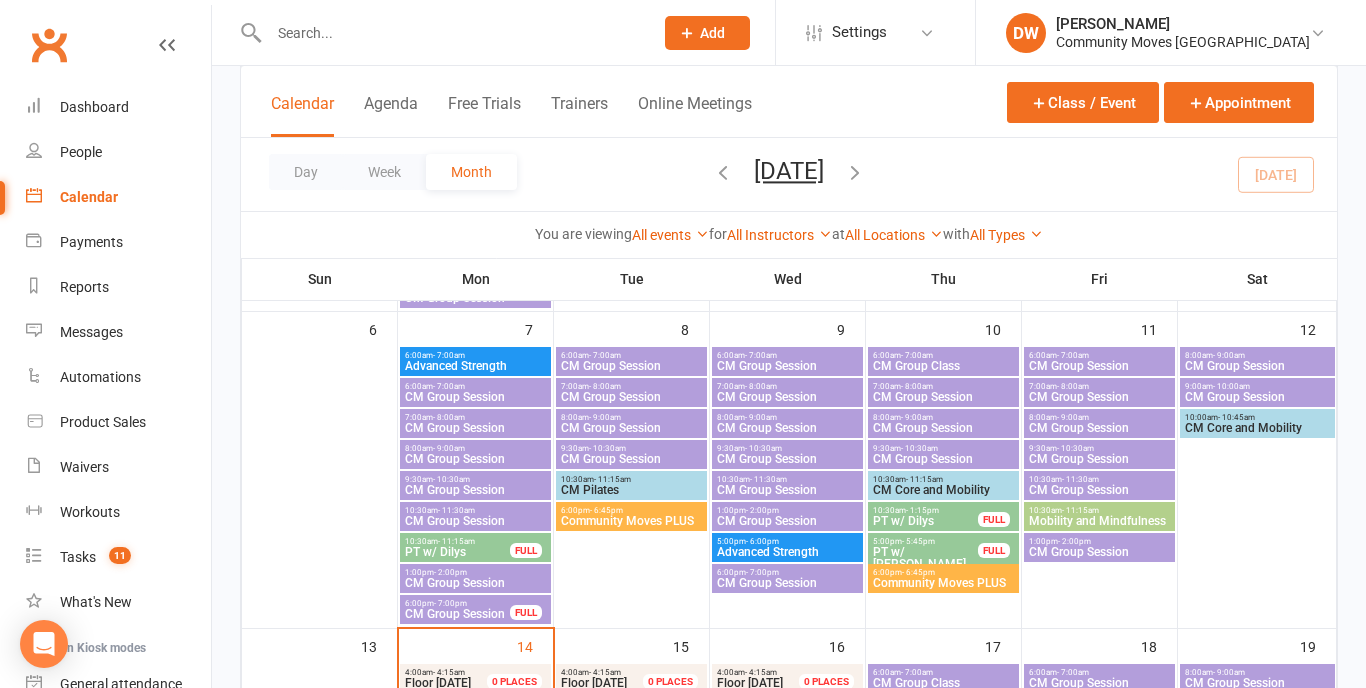 click on "Mobility and Mindfulness" at bounding box center [1099, 521] 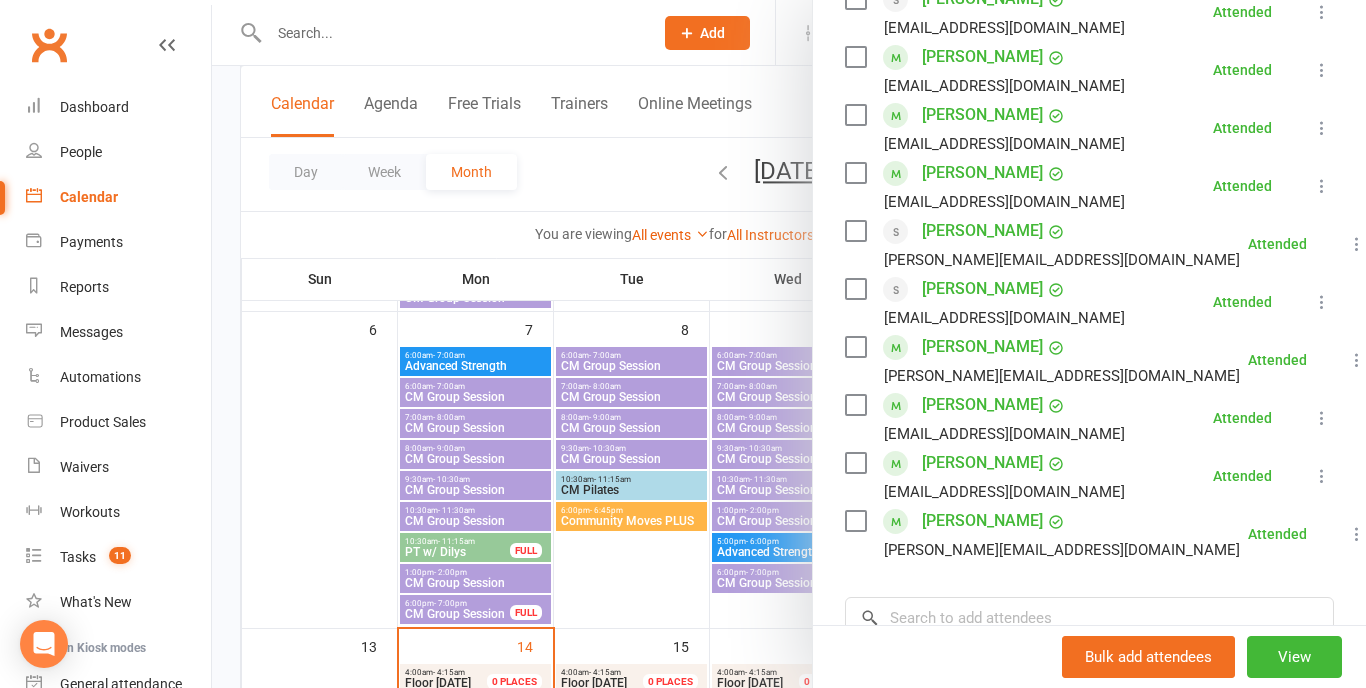scroll, scrollTop: 516, scrollLeft: 0, axis: vertical 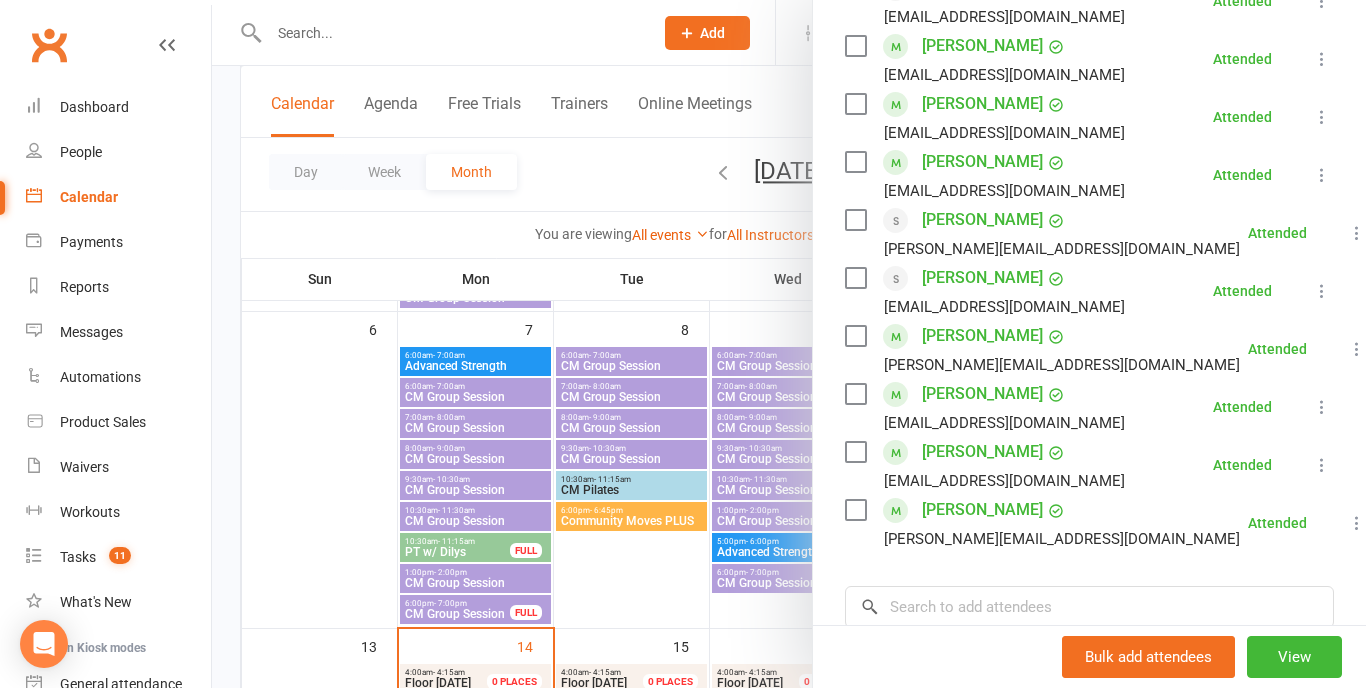 click at bounding box center [1322, 407] 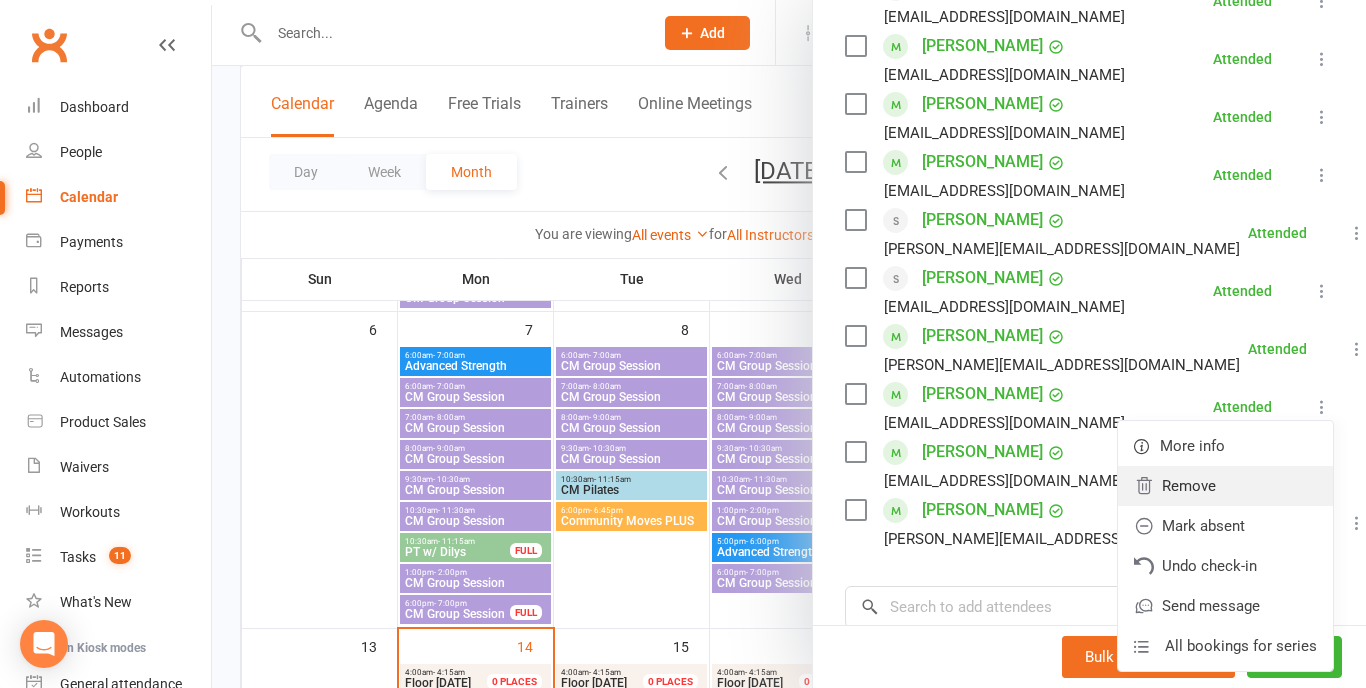 click on "Remove" at bounding box center (1225, 486) 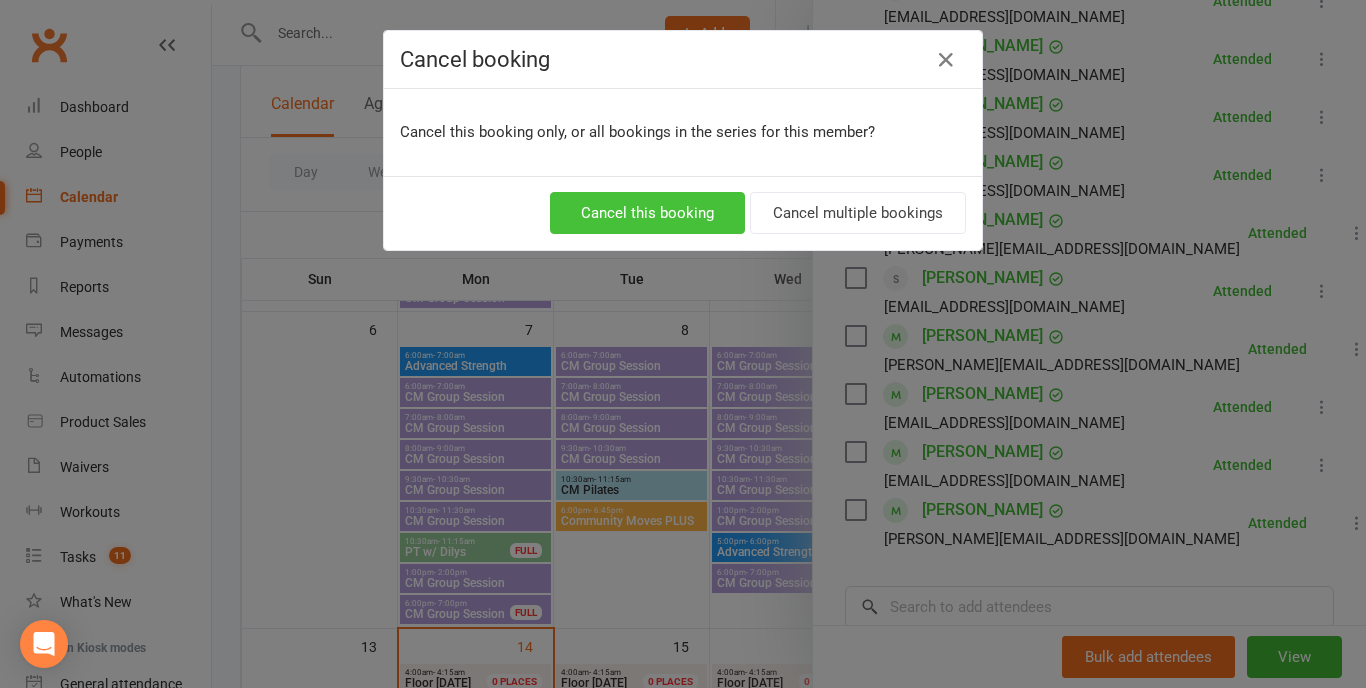 click on "Cancel this booking" at bounding box center (647, 213) 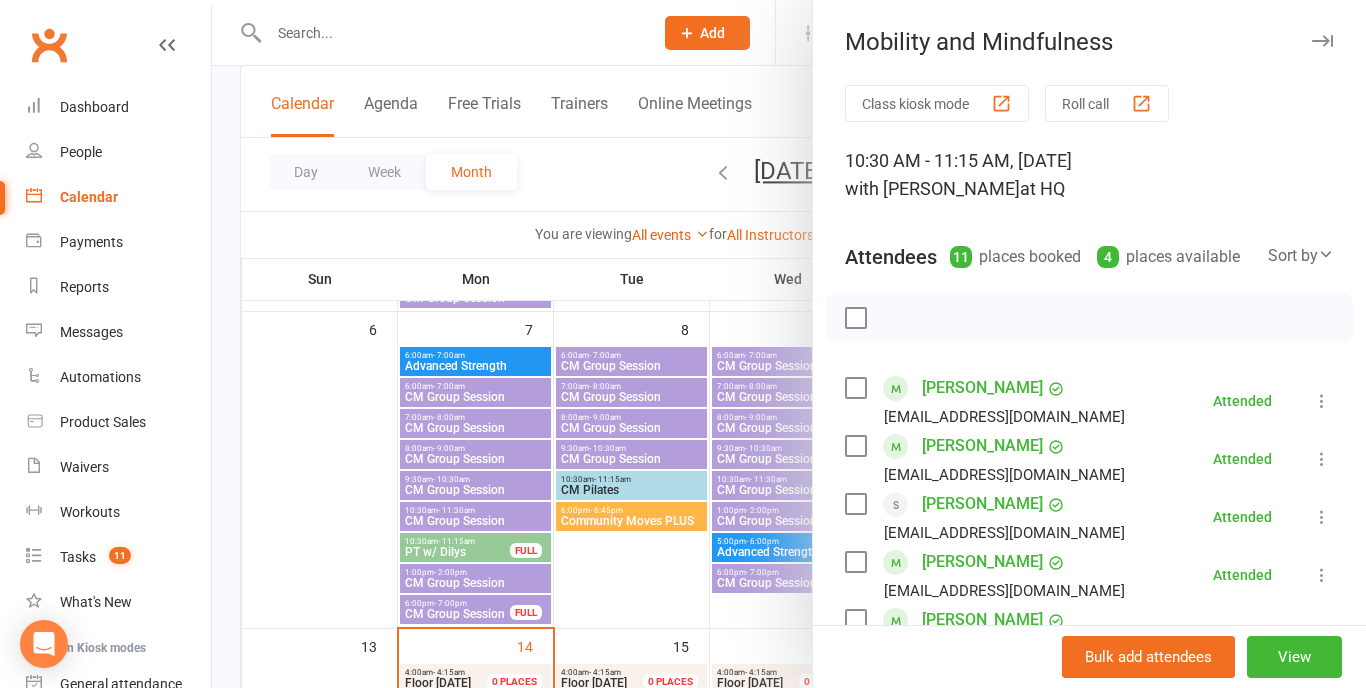 scroll, scrollTop: 0, scrollLeft: 0, axis: both 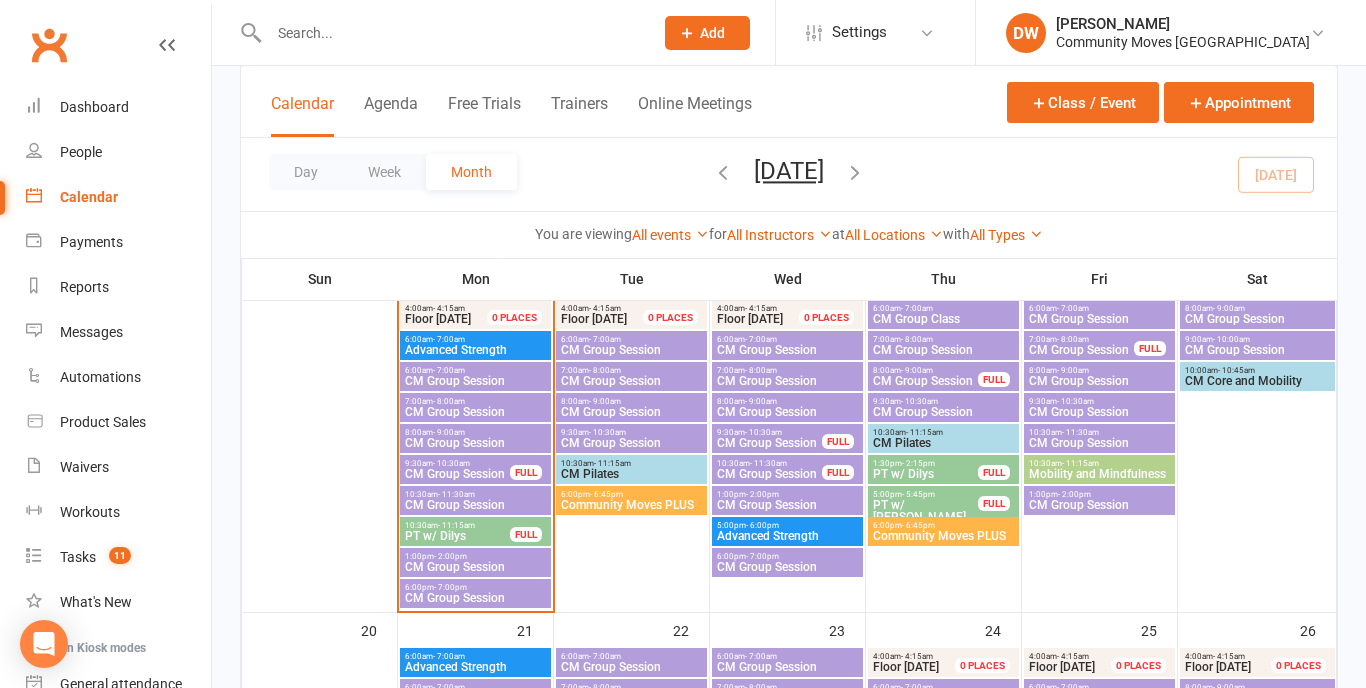 click on "CM Group Session" at bounding box center (1099, 443) 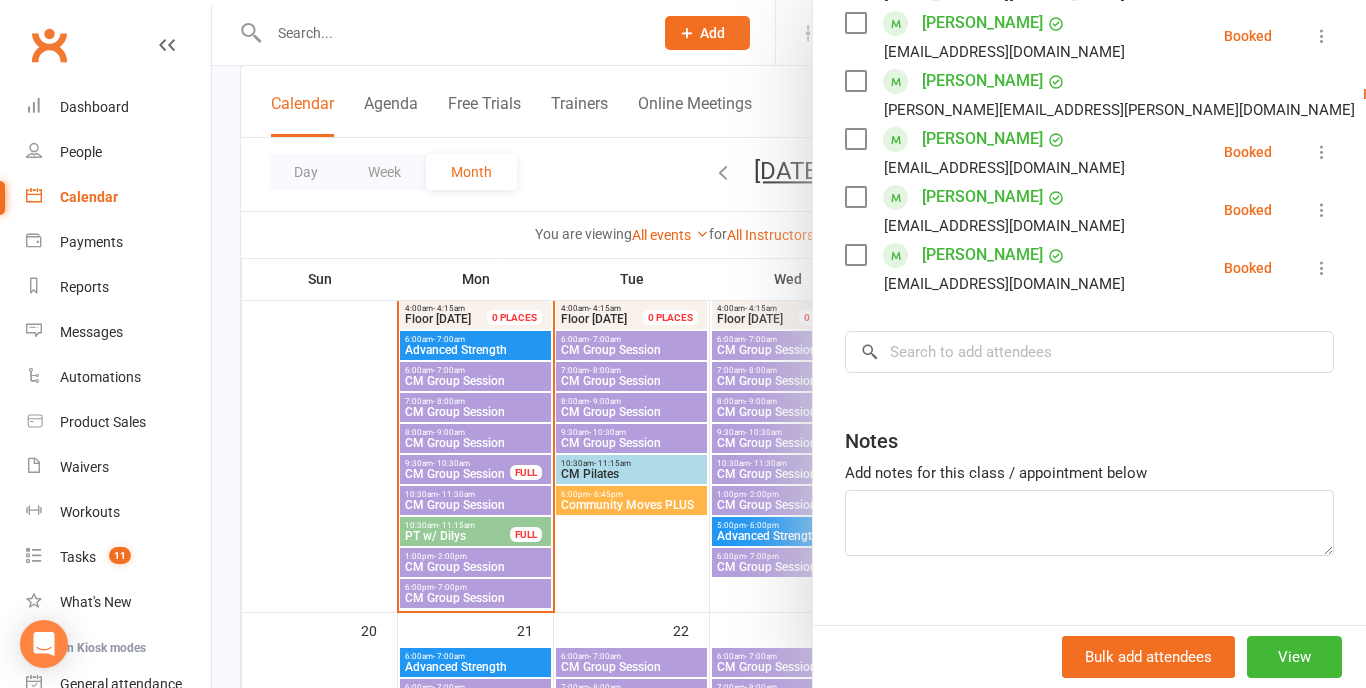 scroll, scrollTop: 714, scrollLeft: 0, axis: vertical 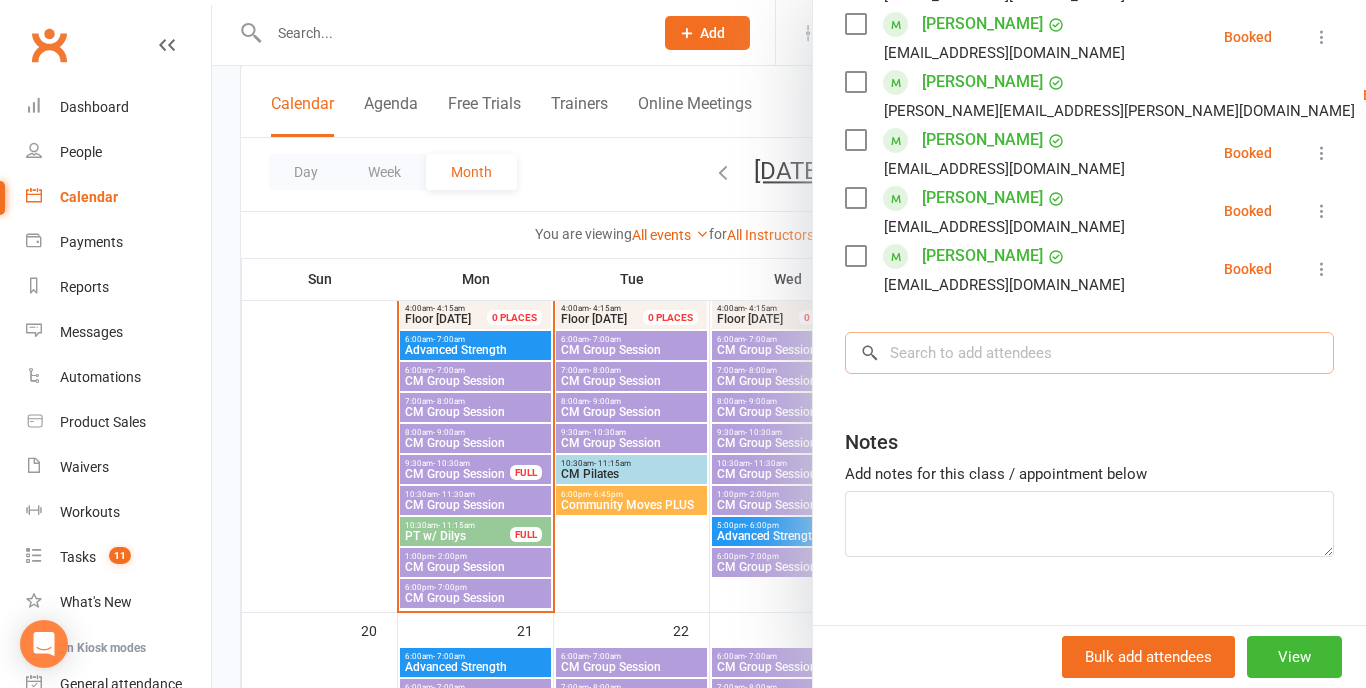 click at bounding box center [1089, 353] 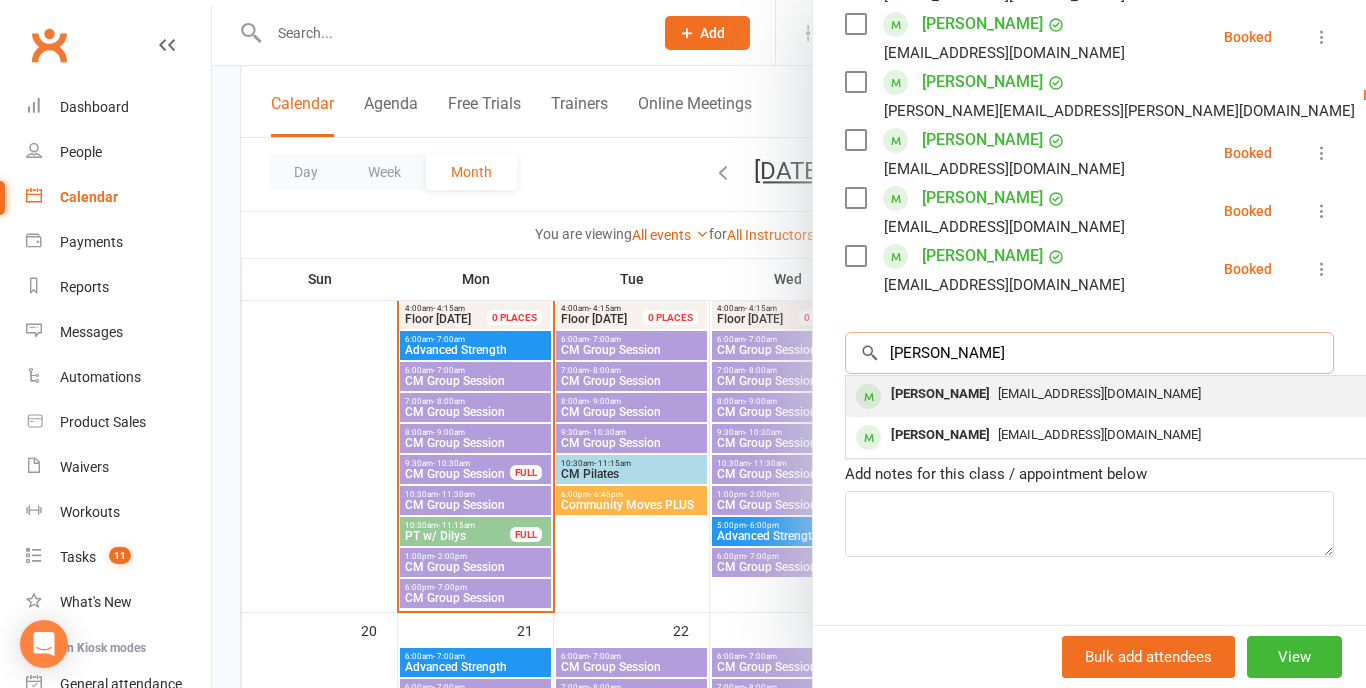 type on "[PERSON_NAME]" 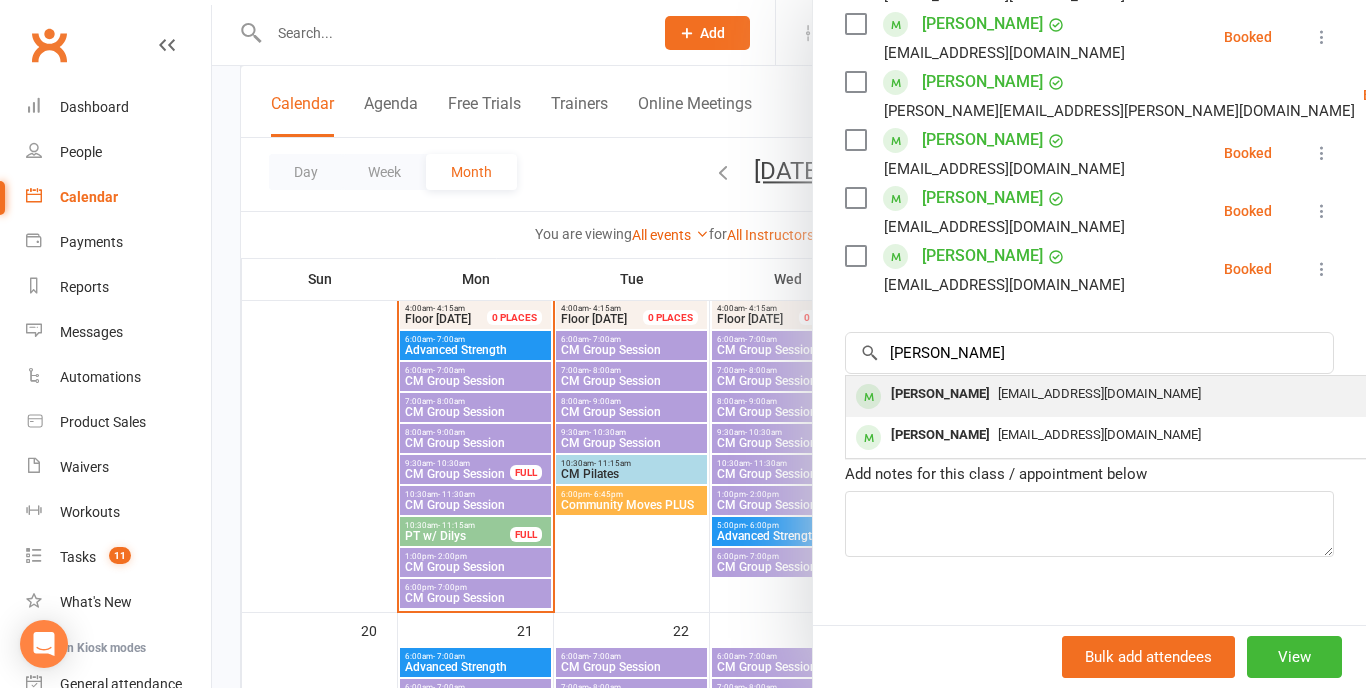 click on "[EMAIL_ADDRESS][DOMAIN_NAME]" at bounding box center (1099, 393) 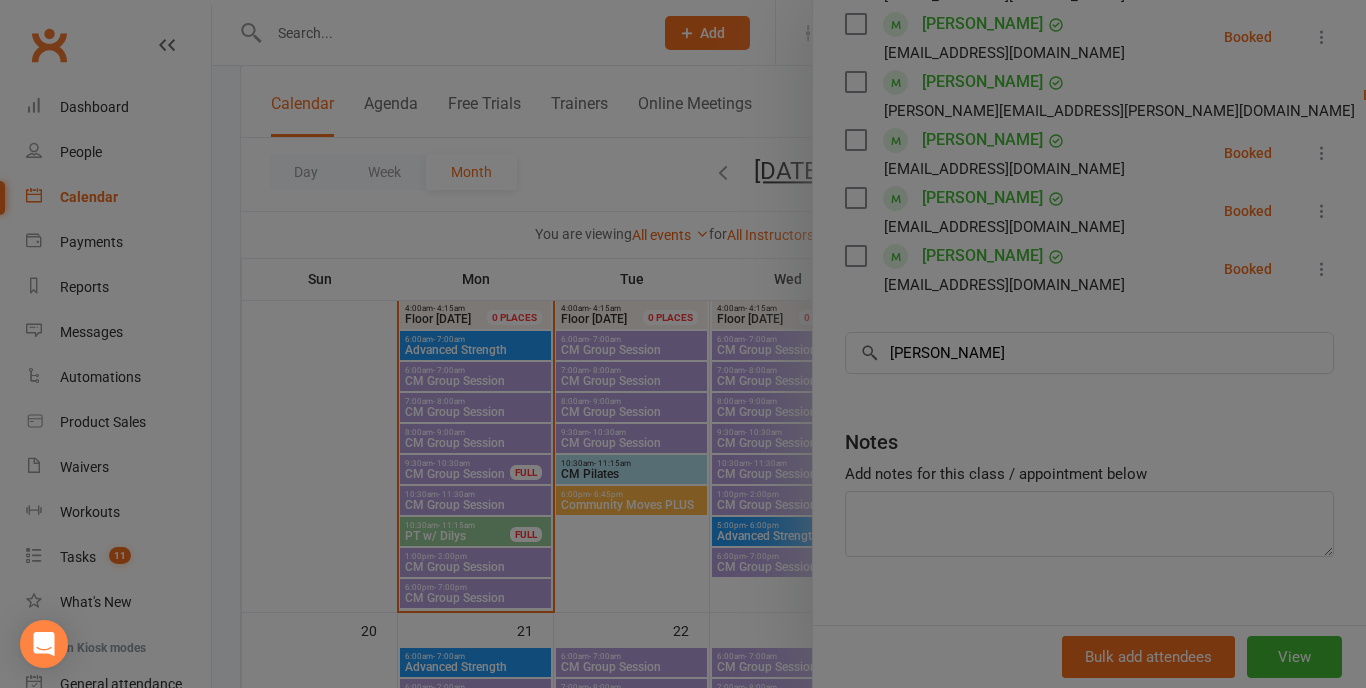 type 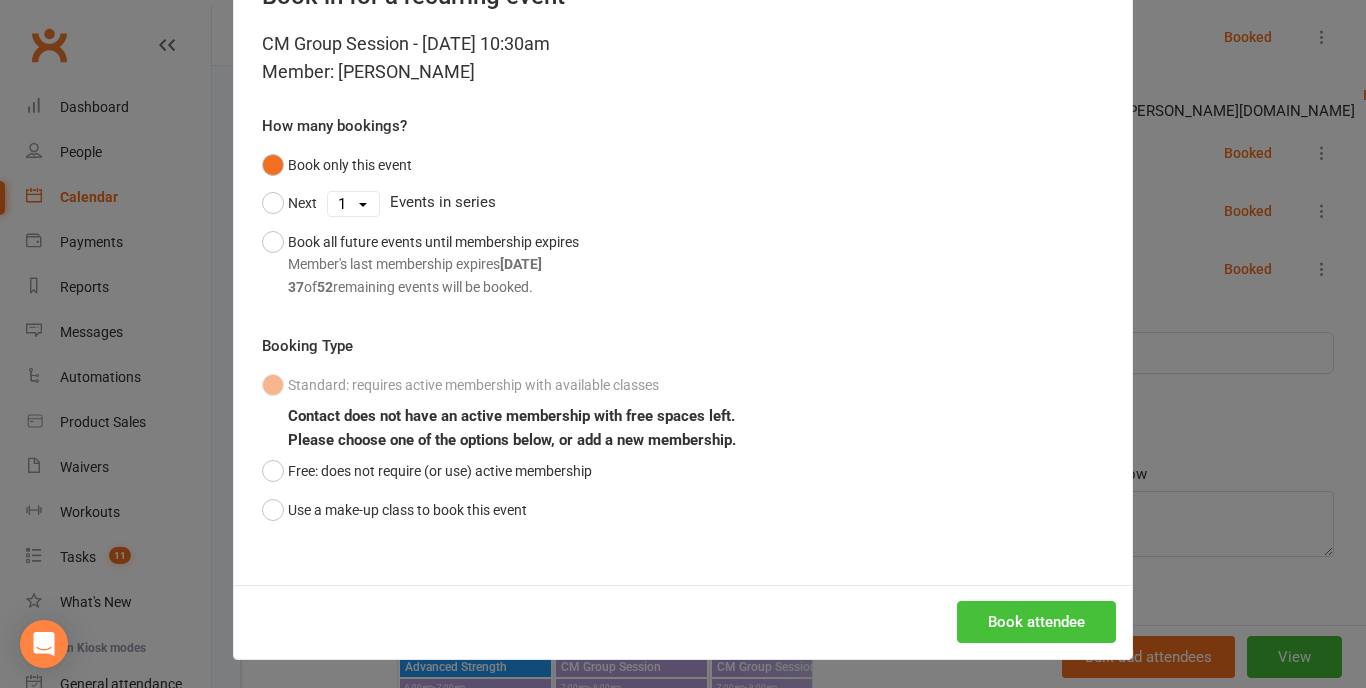 scroll, scrollTop: 76, scrollLeft: 0, axis: vertical 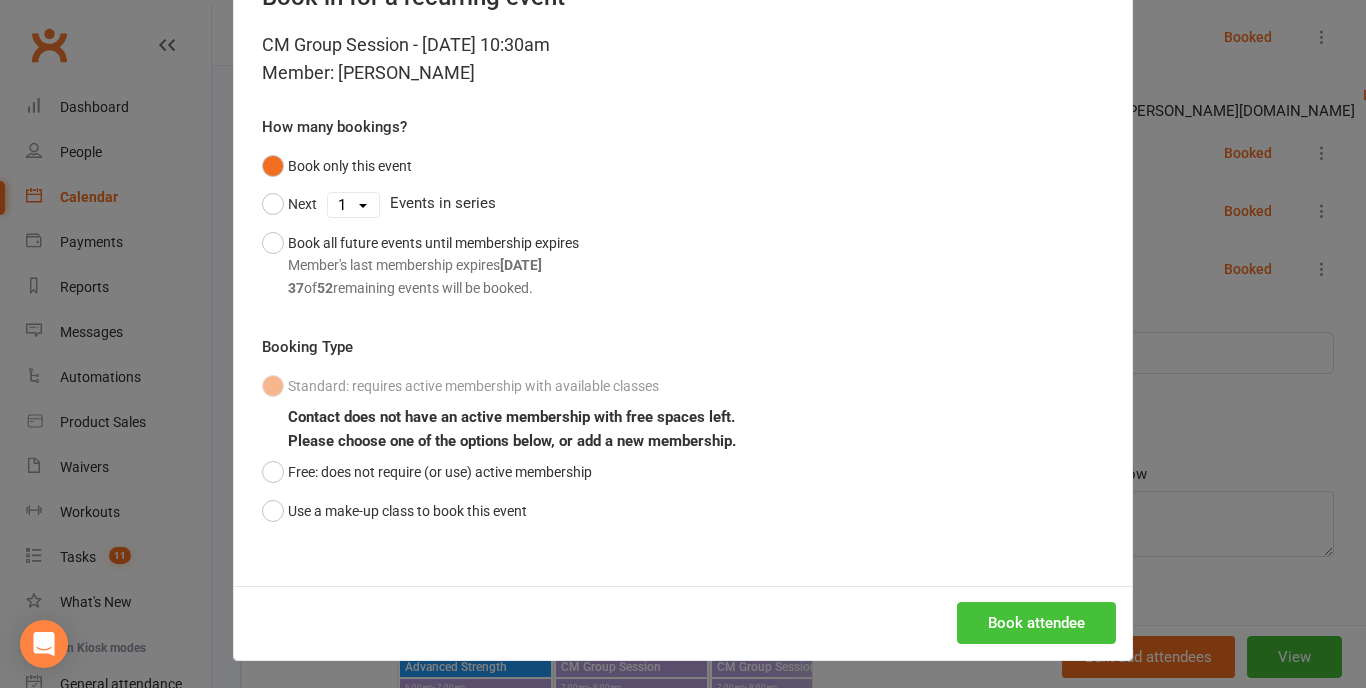 click on "Book attendee" at bounding box center [1036, 623] 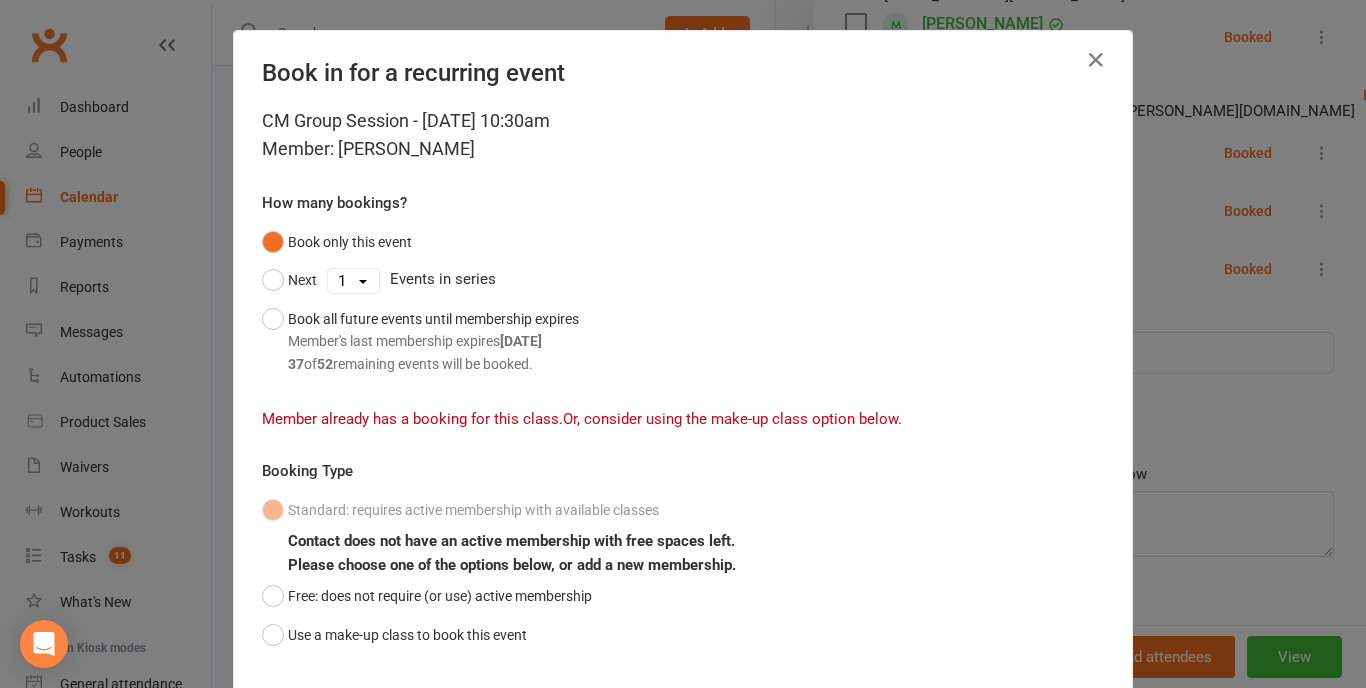 scroll, scrollTop: 0, scrollLeft: 0, axis: both 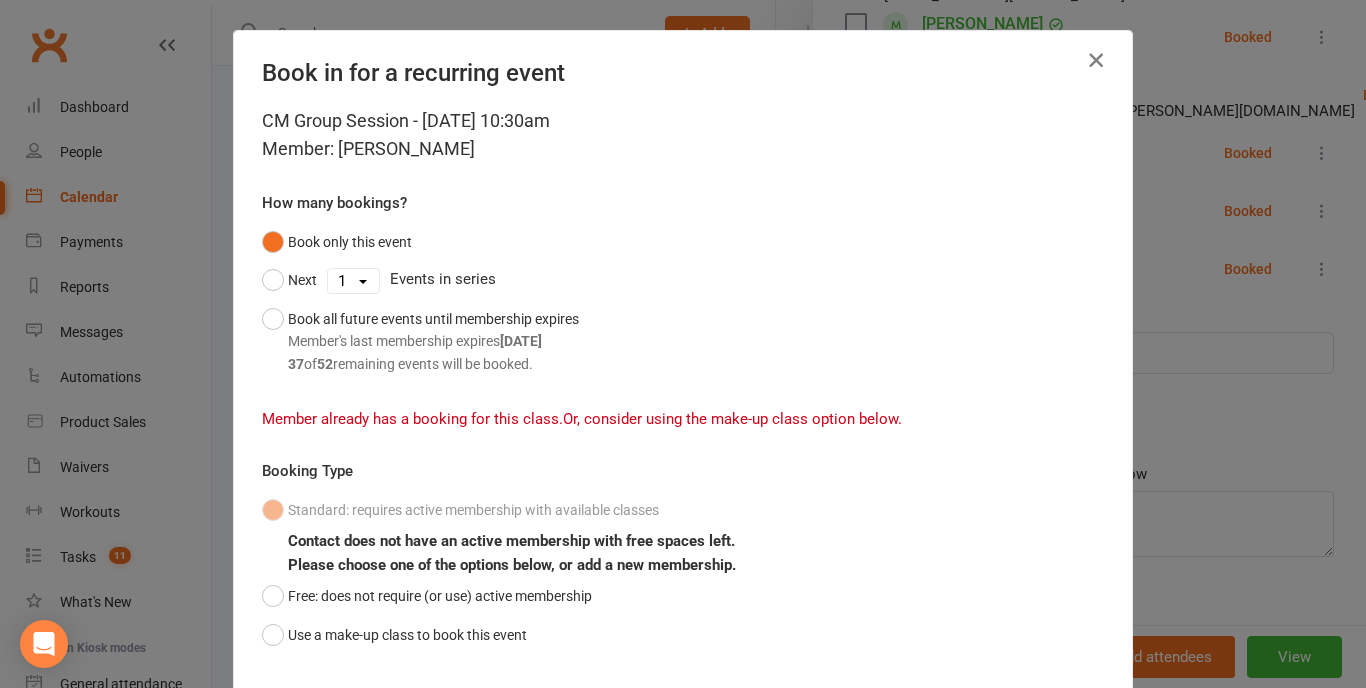 click at bounding box center (1096, 60) 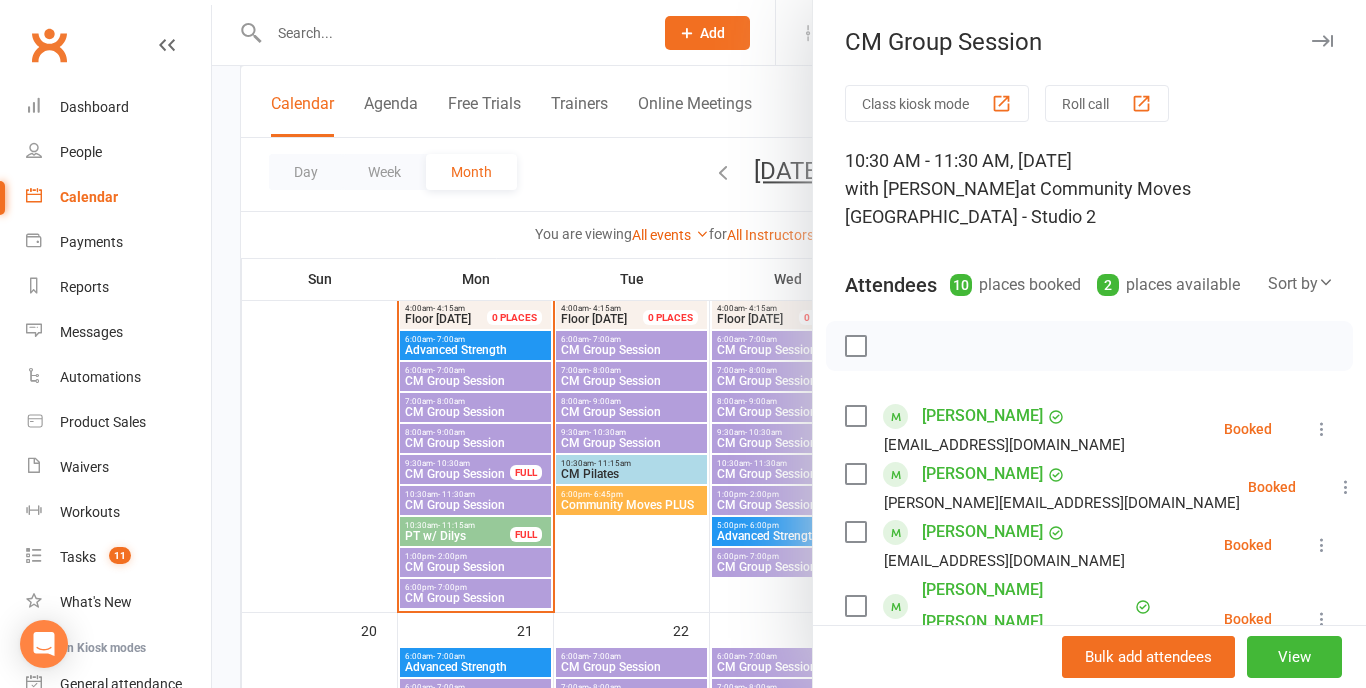 scroll, scrollTop: 0, scrollLeft: 0, axis: both 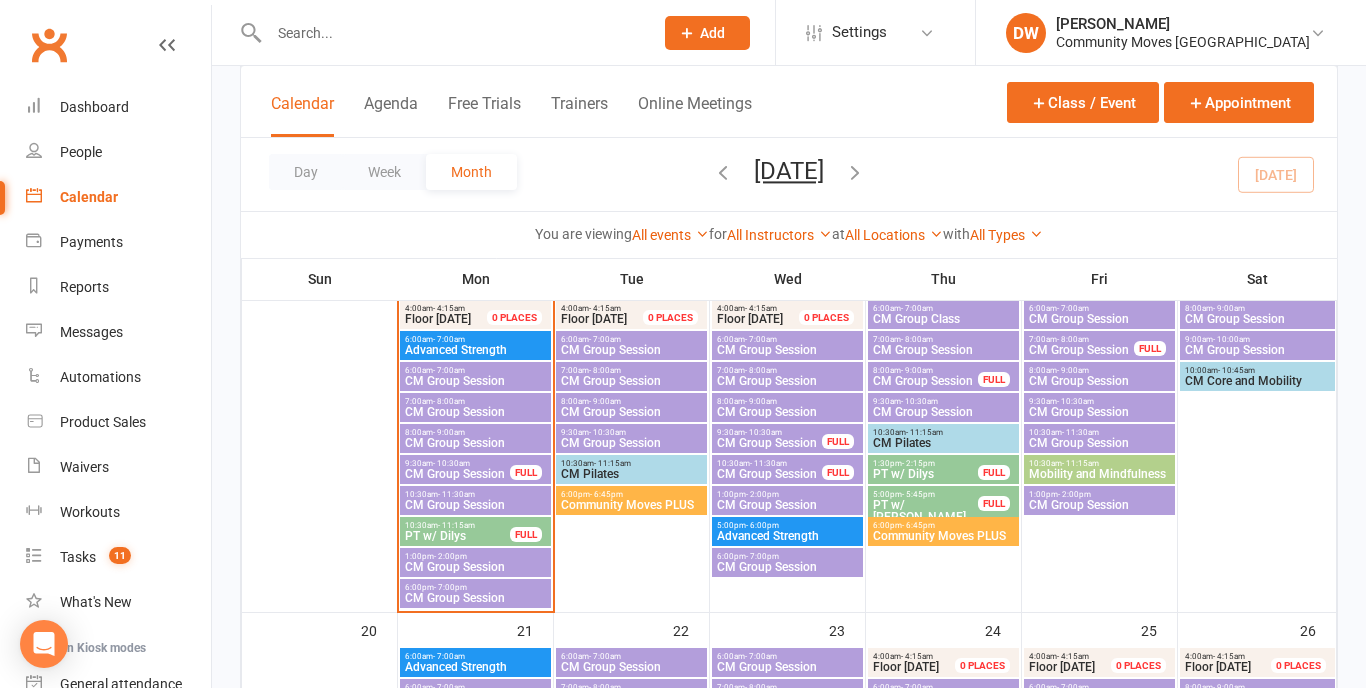 click on "Mobility and Mindfulness" at bounding box center (1099, 474) 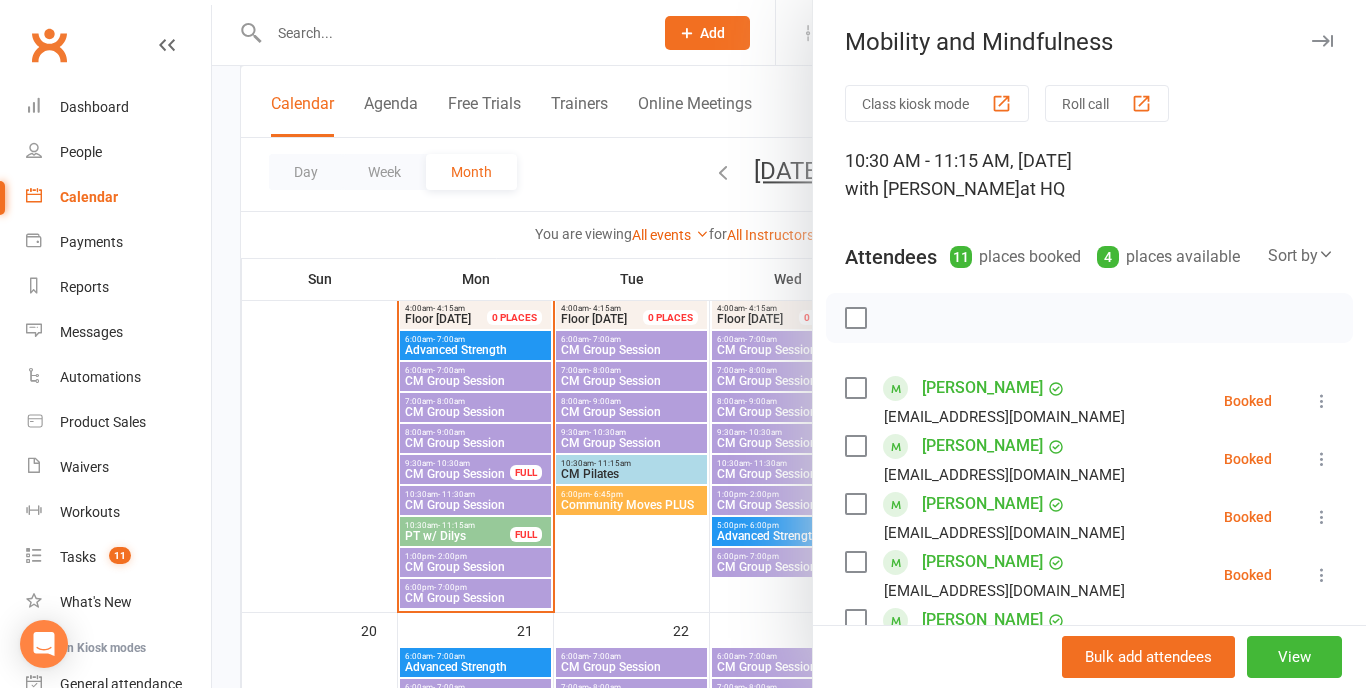 scroll, scrollTop: 0, scrollLeft: 0, axis: both 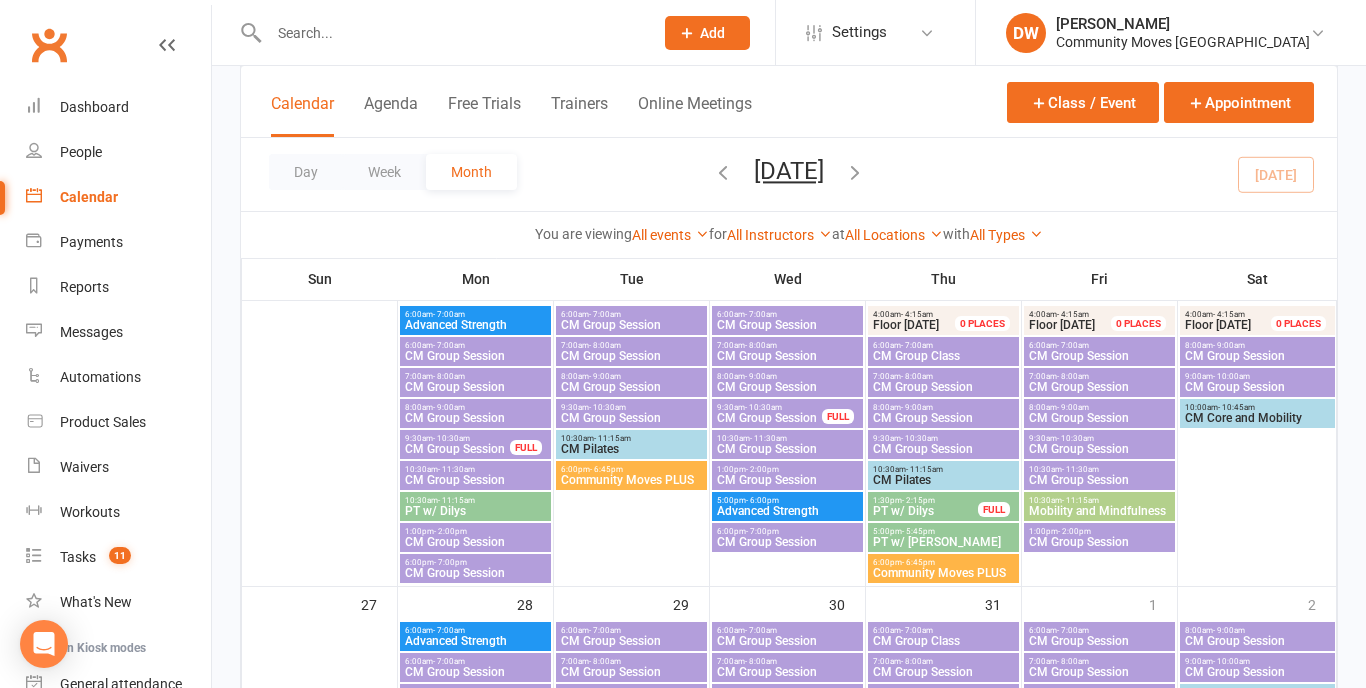 click on "Mobility and Mindfulness" at bounding box center (1099, 511) 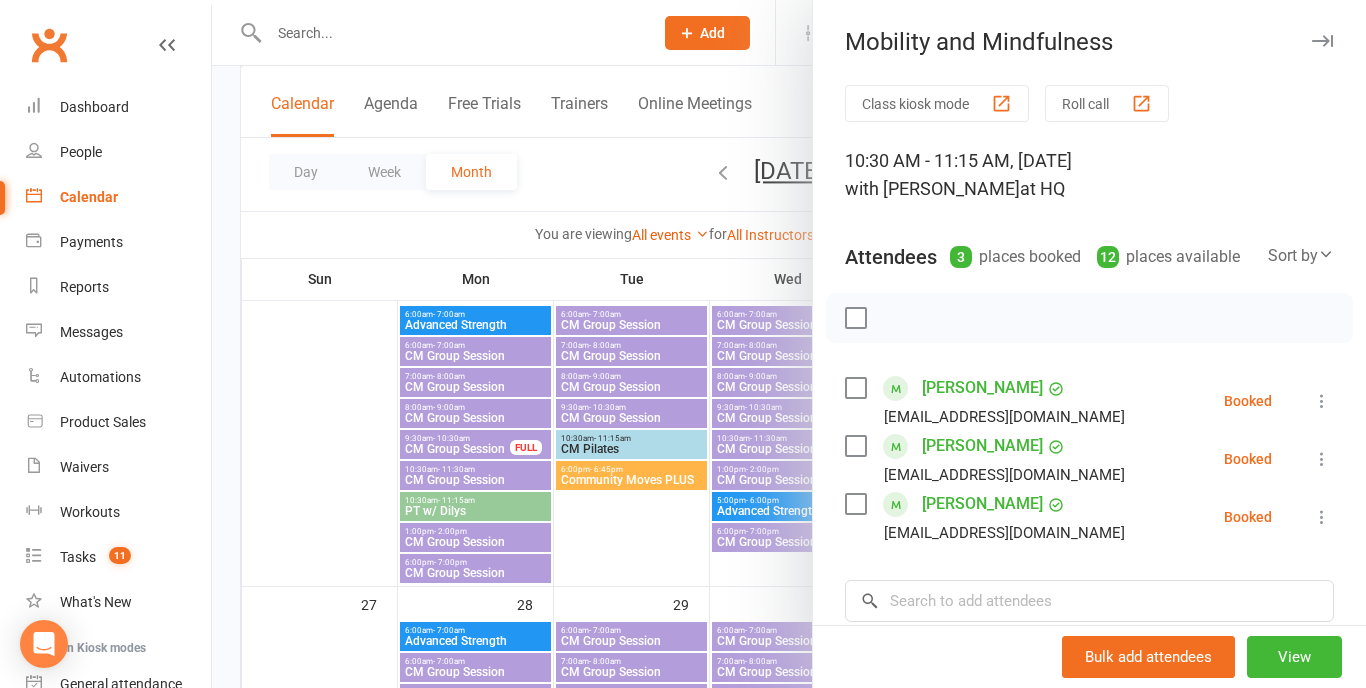 scroll, scrollTop: 0, scrollLeft: 0, axis: both 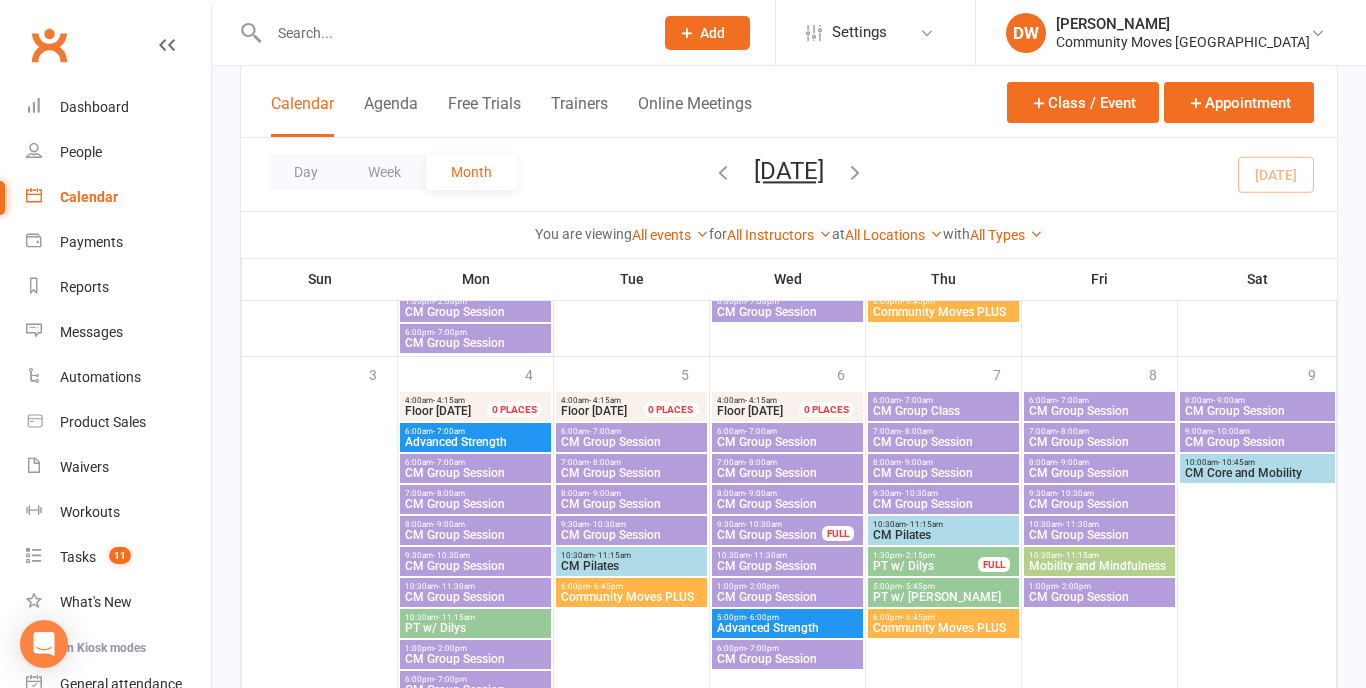 click on "Mobility and Mindfulness" at bounding box center (1099, 566) 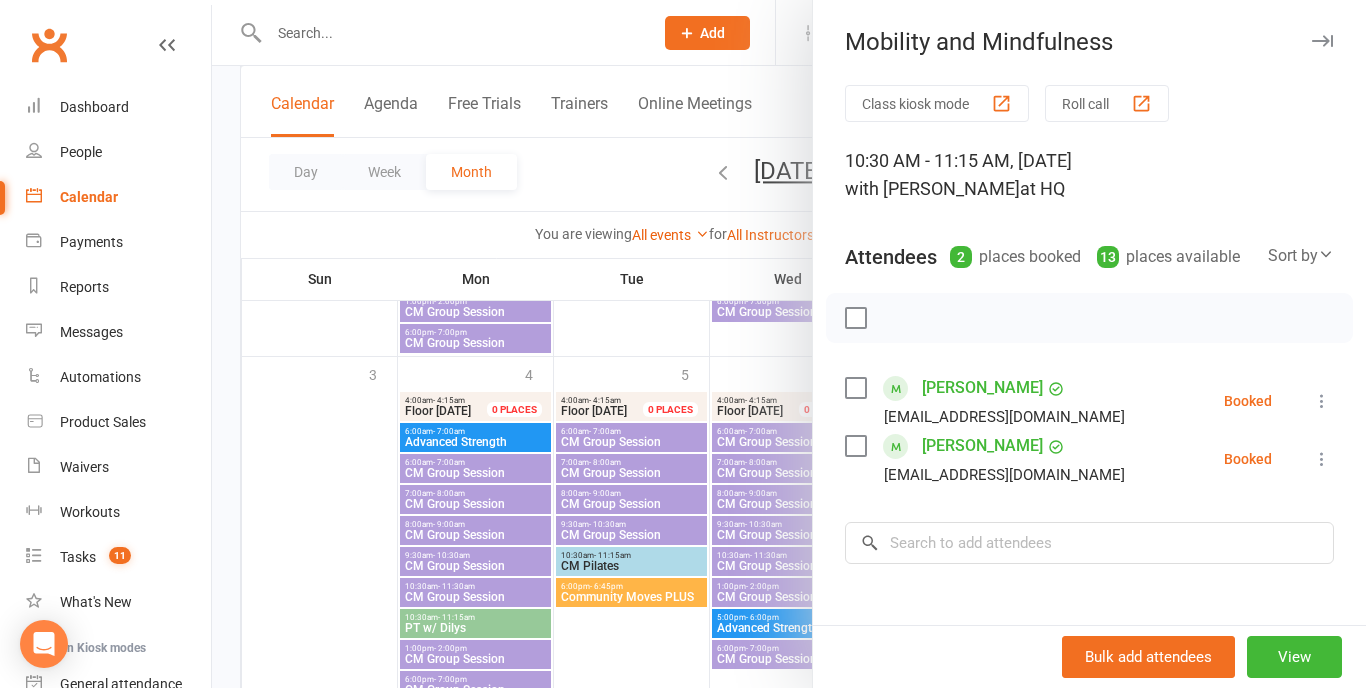 click at bounding box center [1322, 41] 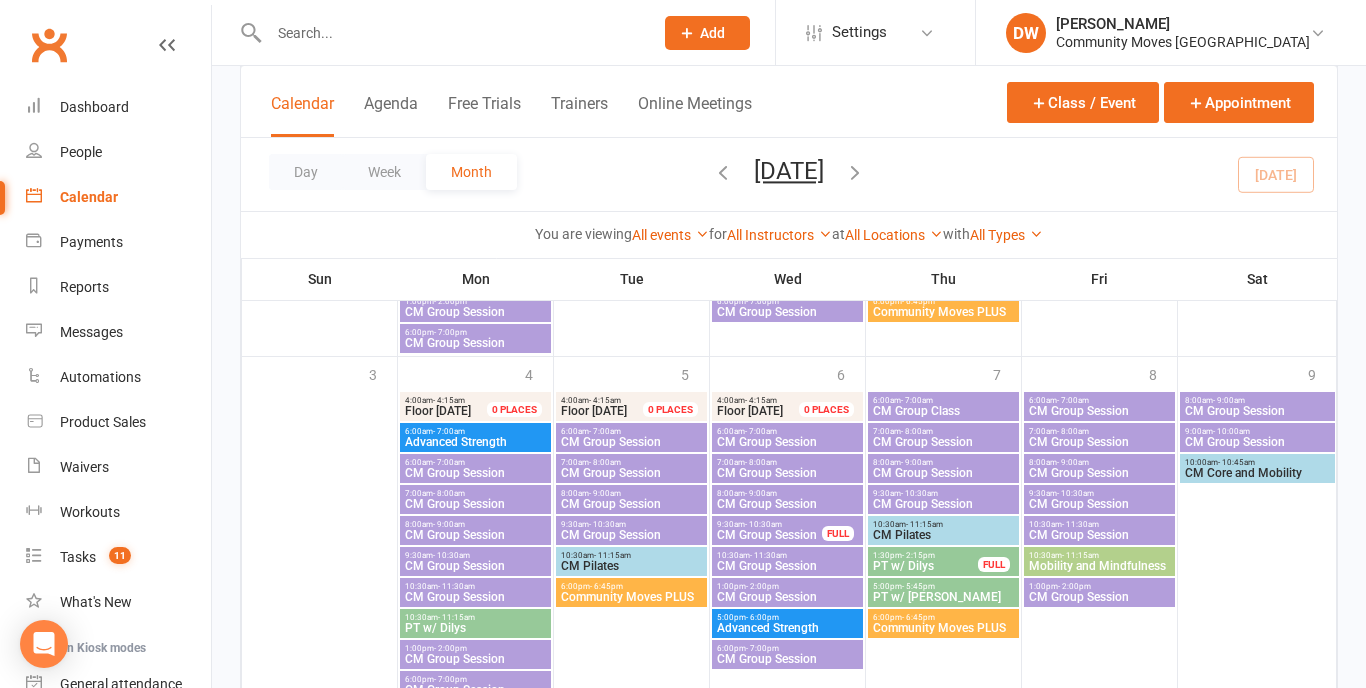 click on "CM Group Session" at bounding box center [1099, 473] 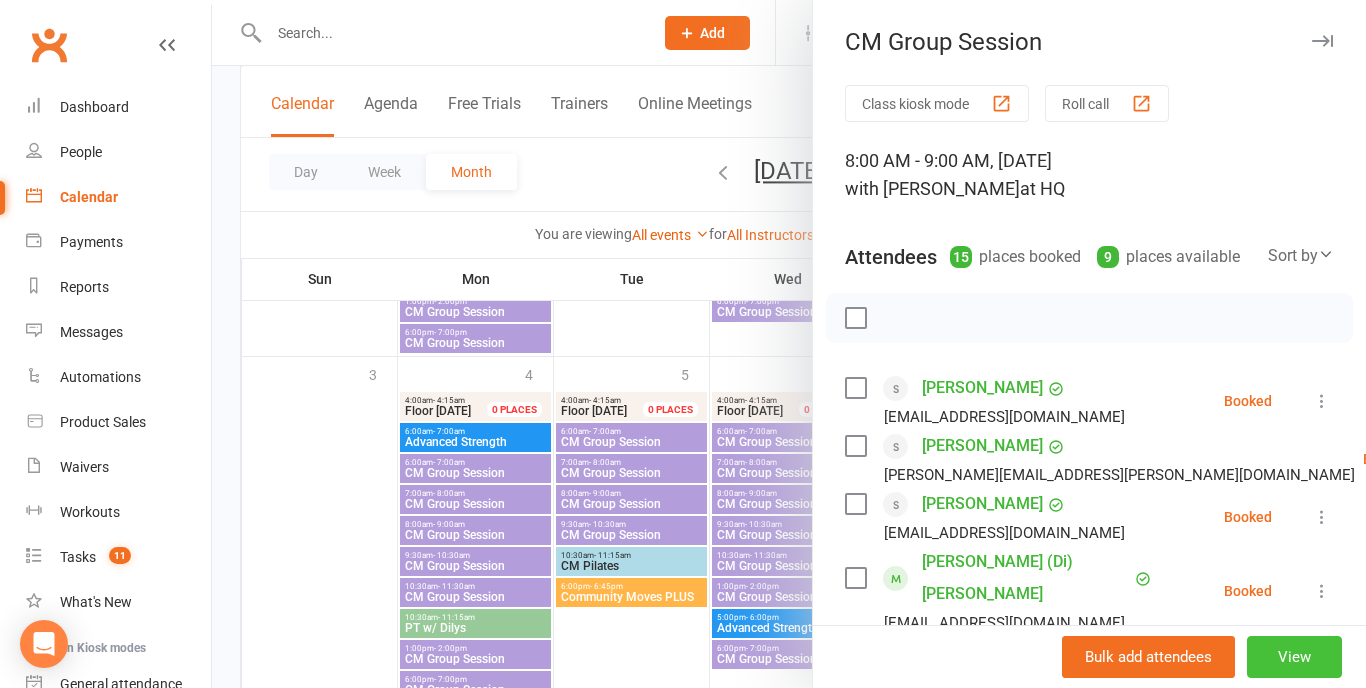 click on "View" at bounding box center [1294, 657] 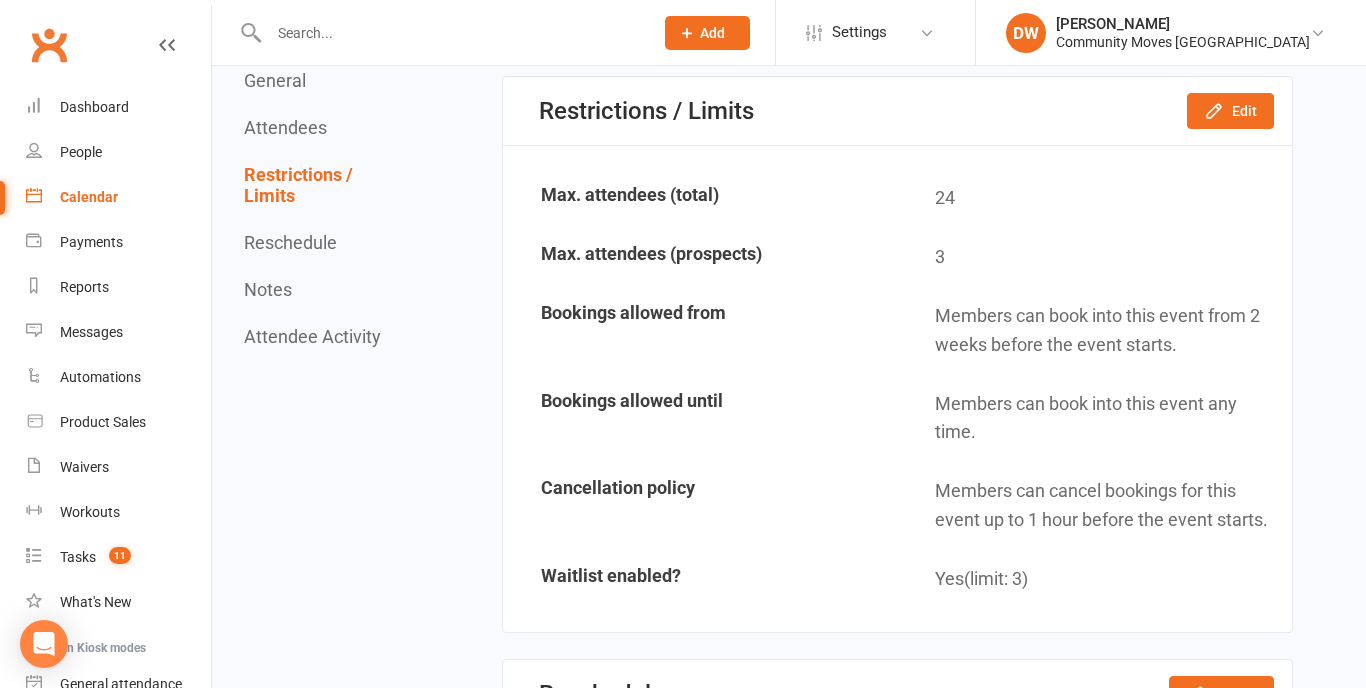 scroll, scrollTop: 2375, scrollLeft: 0, axis: vertical 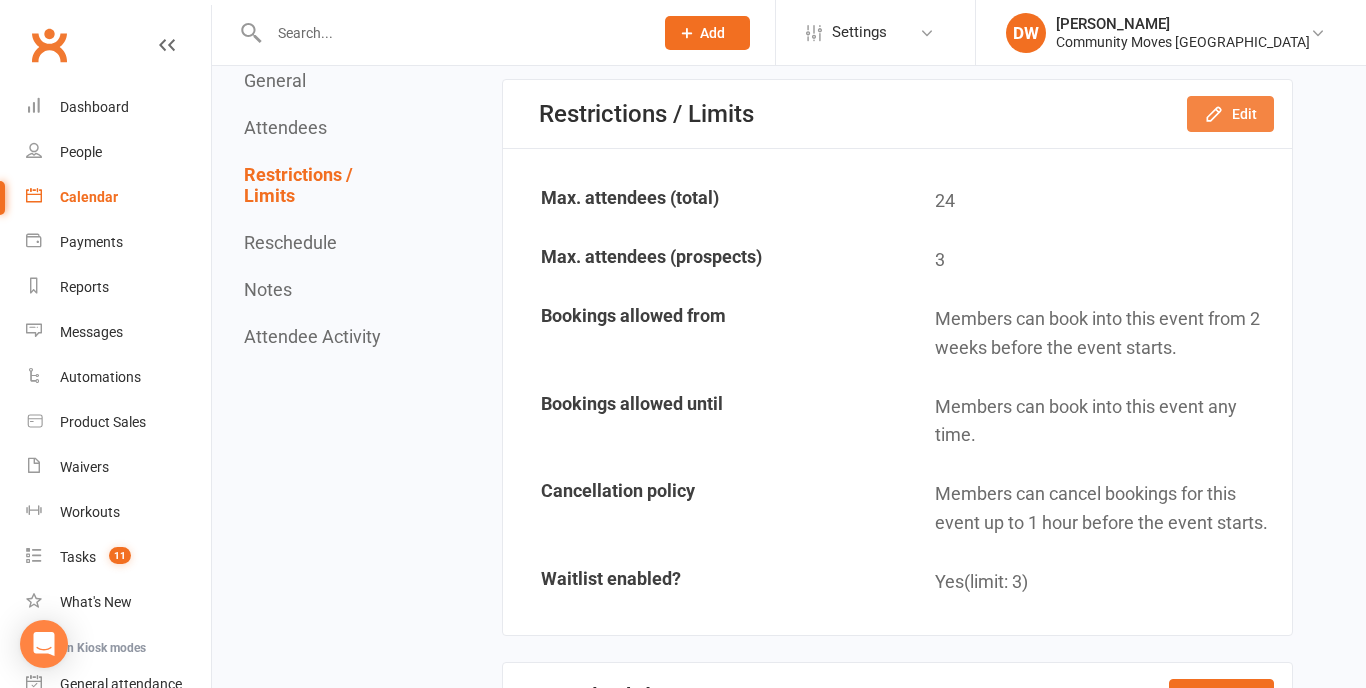click on "Edit" 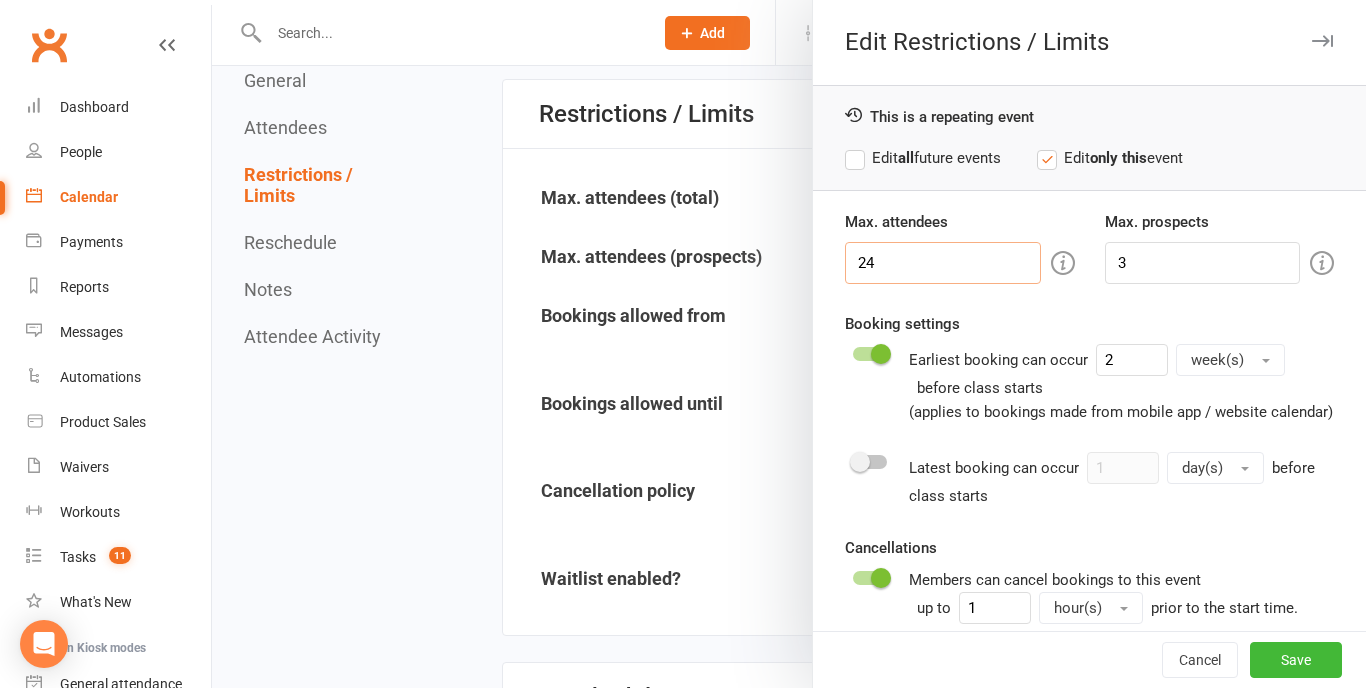 drag, startPoint x: 887, startPoint y: 262, endPoint x: 792, endPoint y: 263, distance: 95.005264 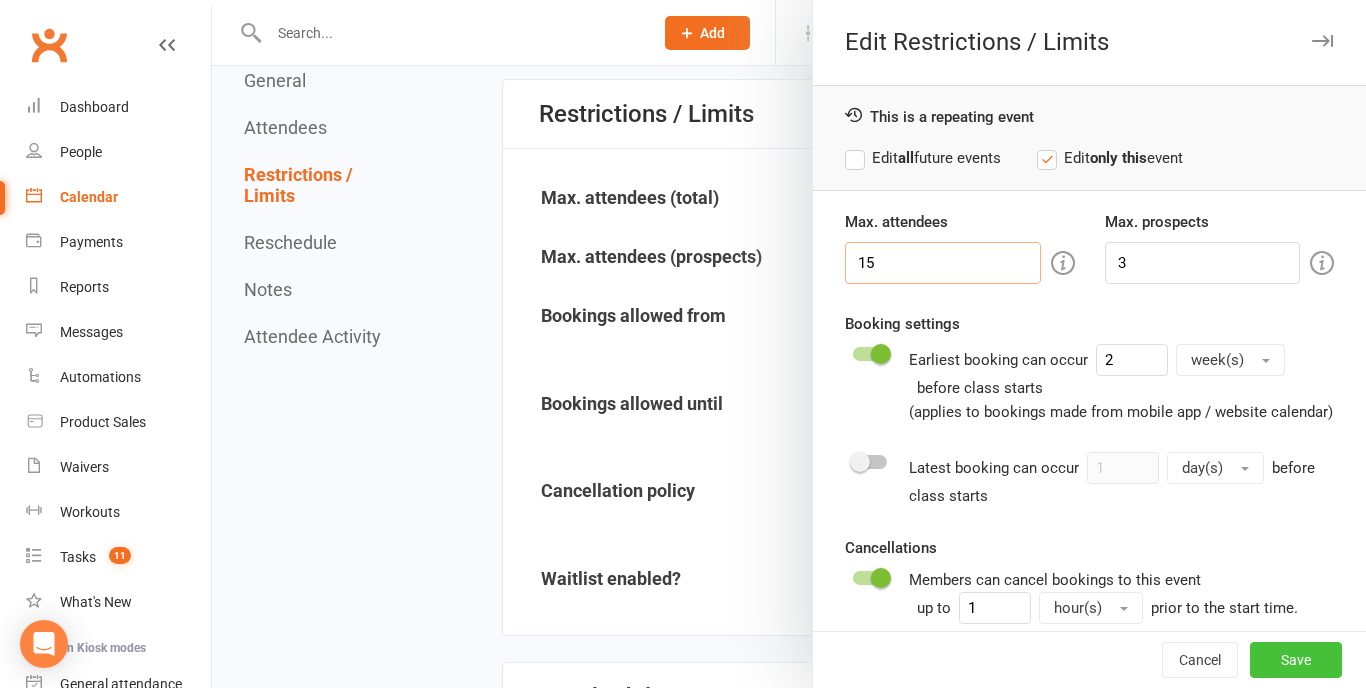 type on "15" 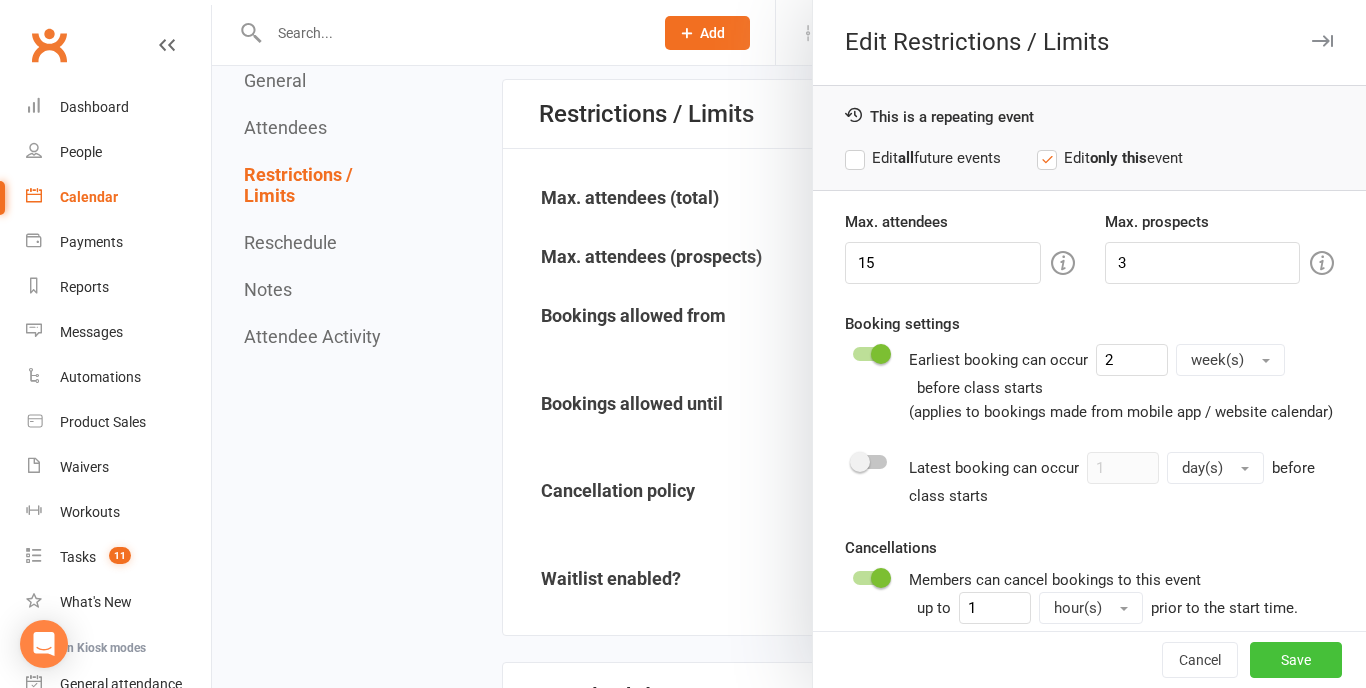 click on "Save" at bounding box center [1296, 660] 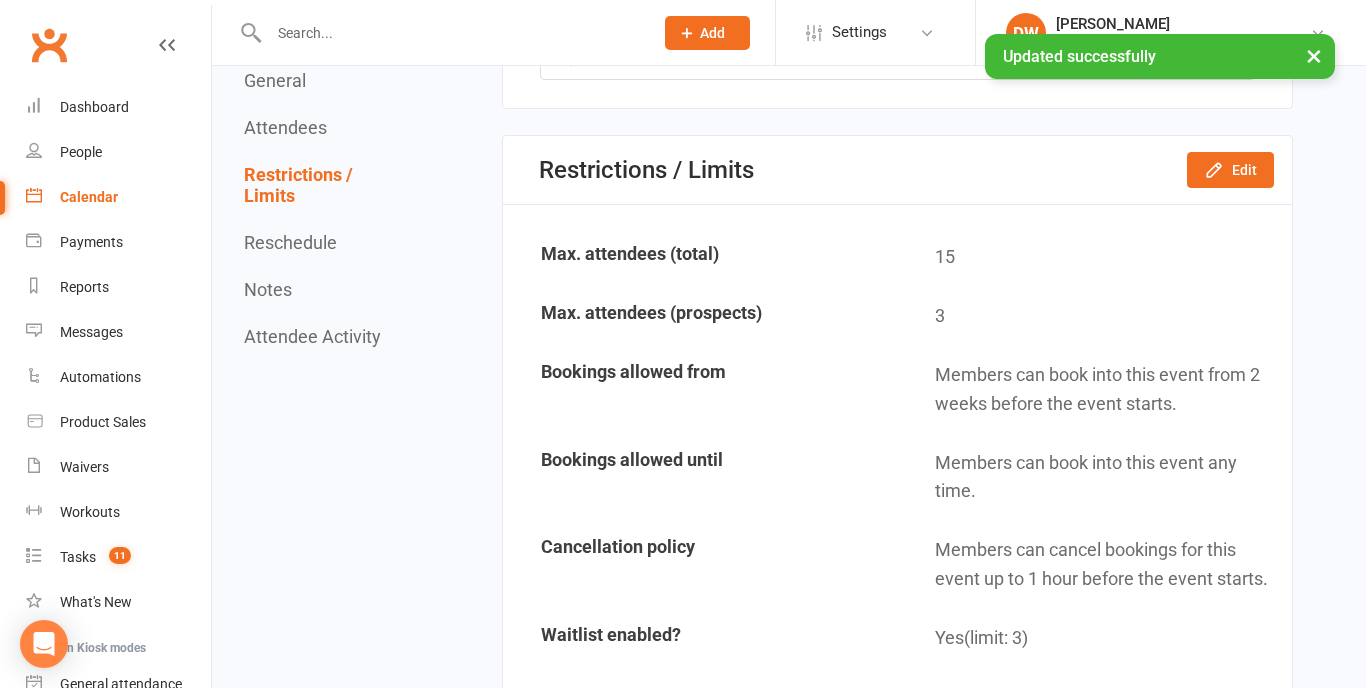 click on "Calendar" at bounding box center [89, 197] 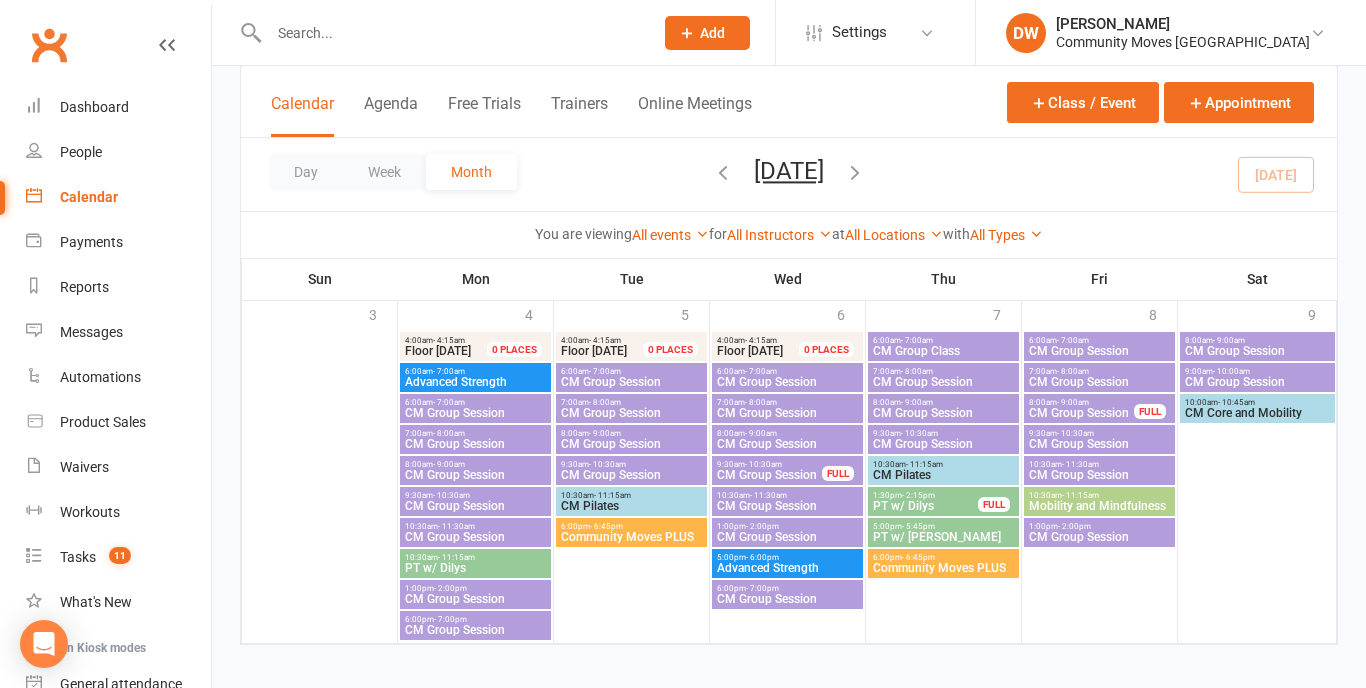 scroll, scrollTop: 1745, scrollLeft: 0, axis: vertical 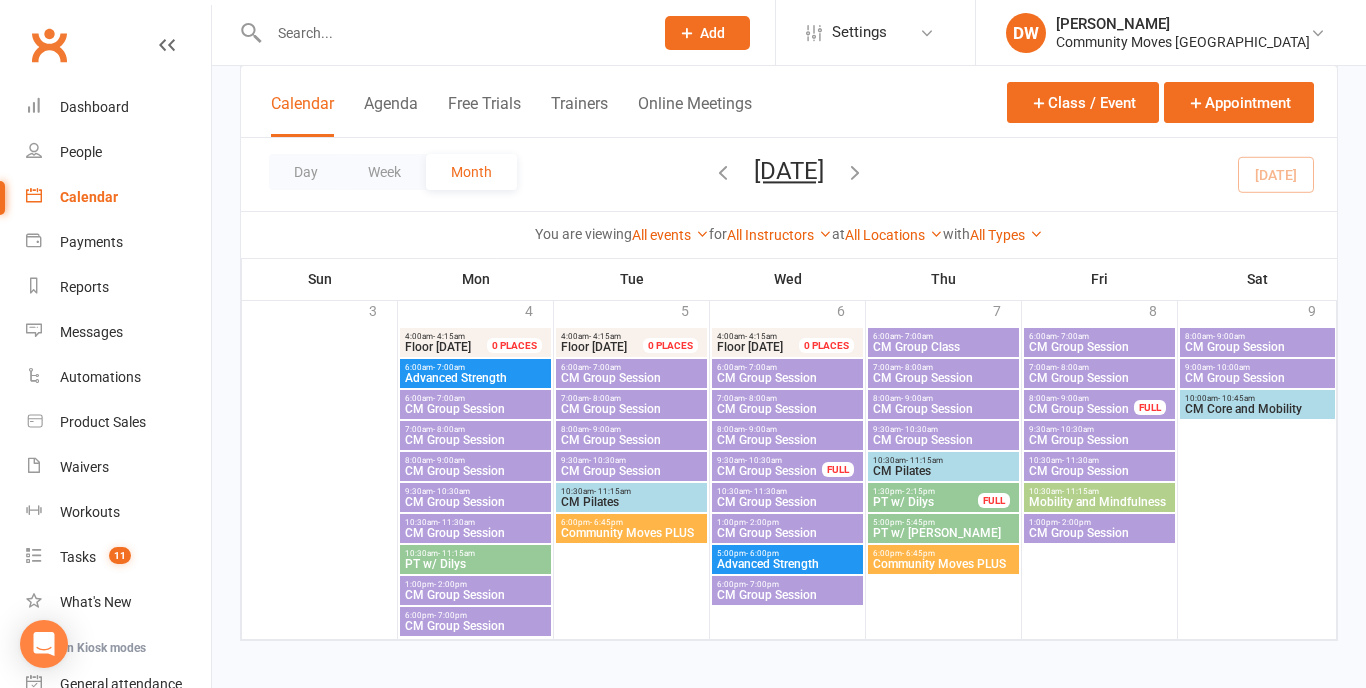 click on "CM Group Session" at bounding box center [1099, 440] 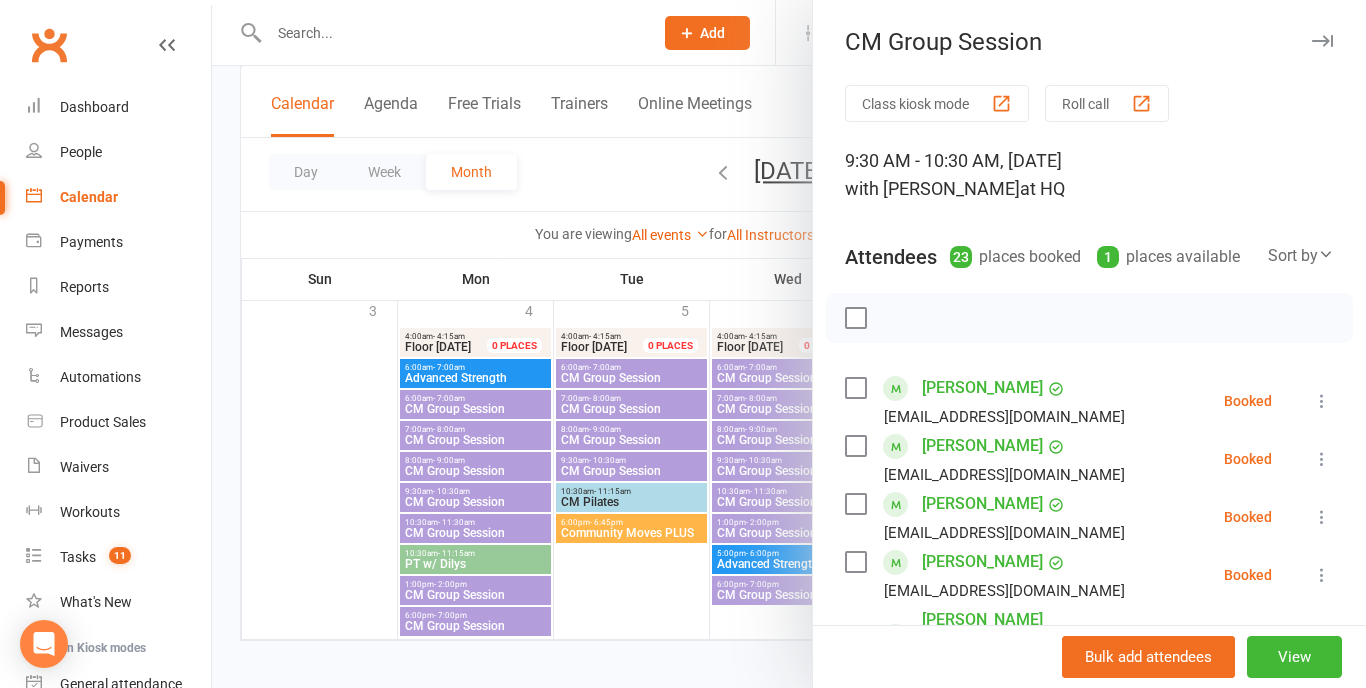 scroll, scrollTop: 0, scrollLeft: 0, axis: both 